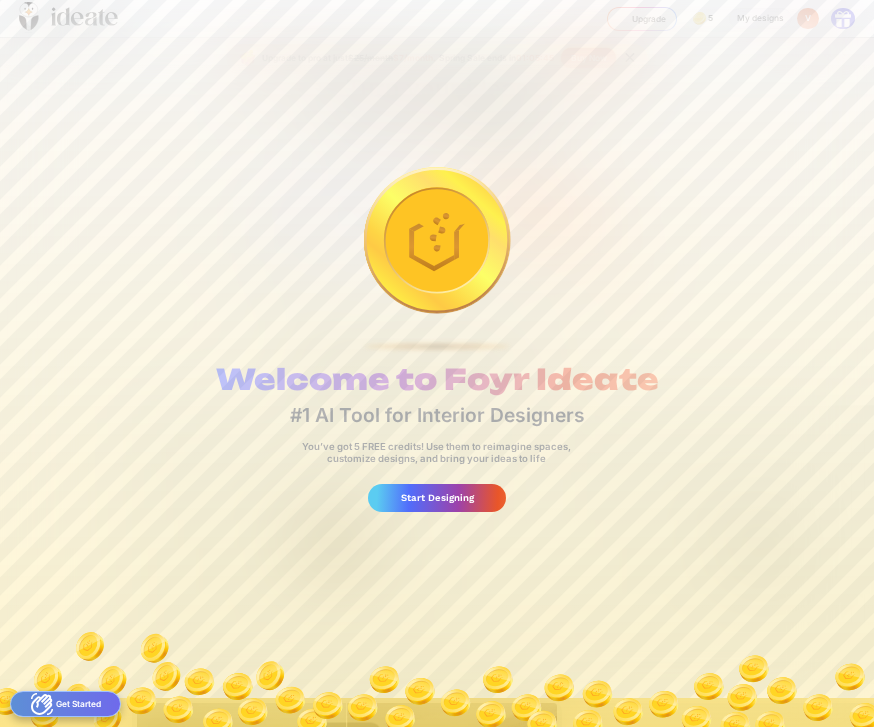 scroll, scrollTop: 0, scrollLeft: 0, axis: both 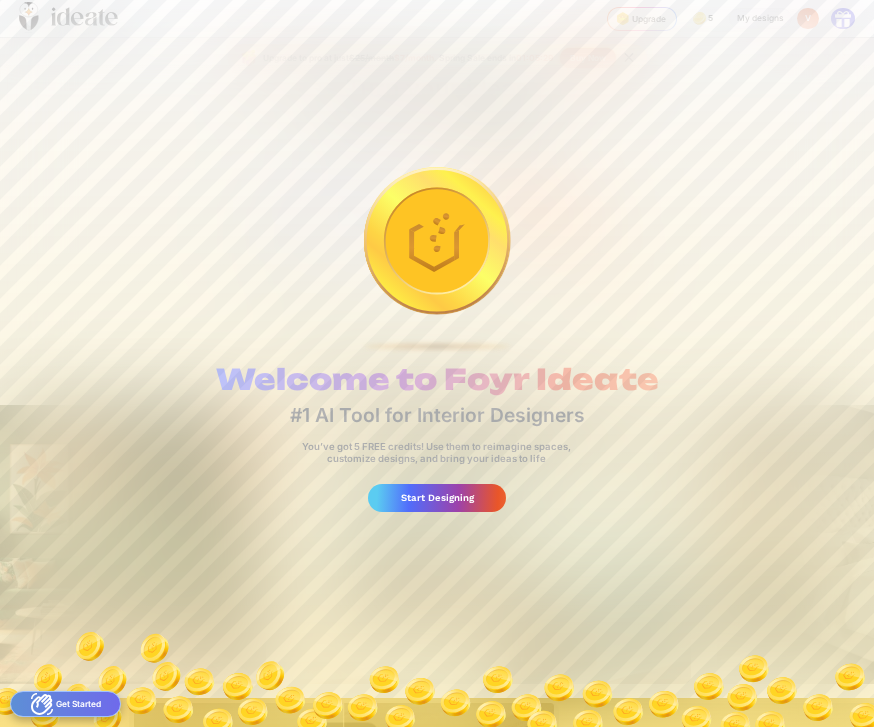click on "Start Designing" at bounding box center (437, 498) 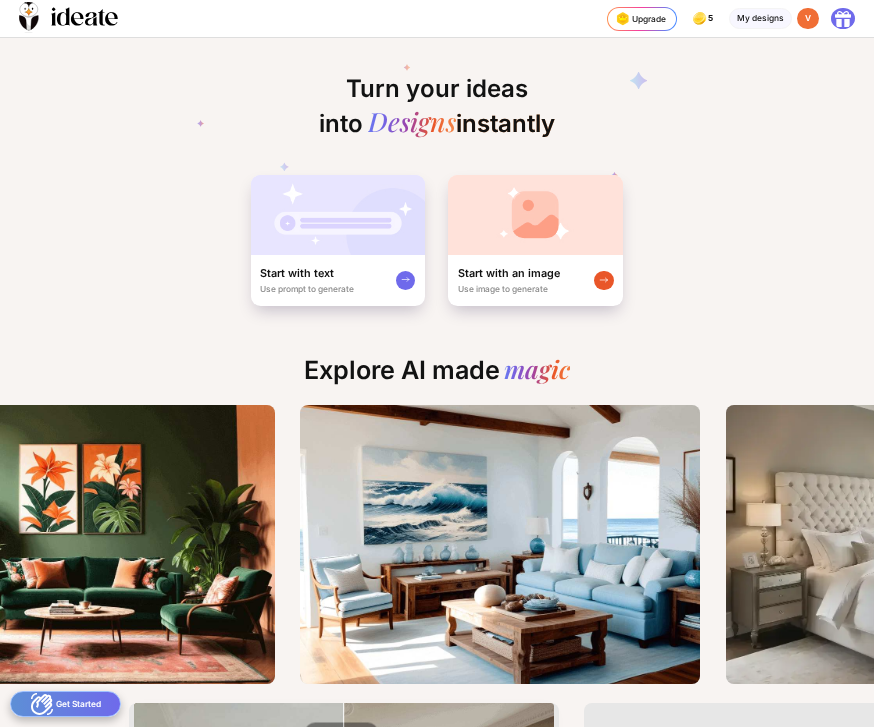 scroll, scrollTop: 0, scrollLeft: 256, axis: horizontal 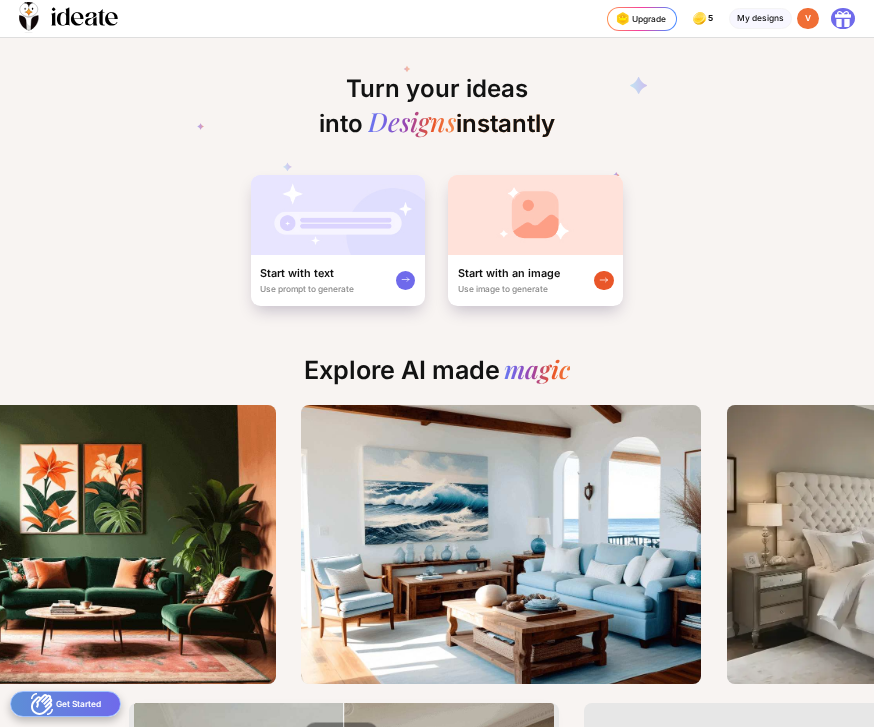 click on "Turn your ideas into Designs  instantly Start with text Use prompt to generate Start with an image Use image to generate" at bounding box center (437, 172) 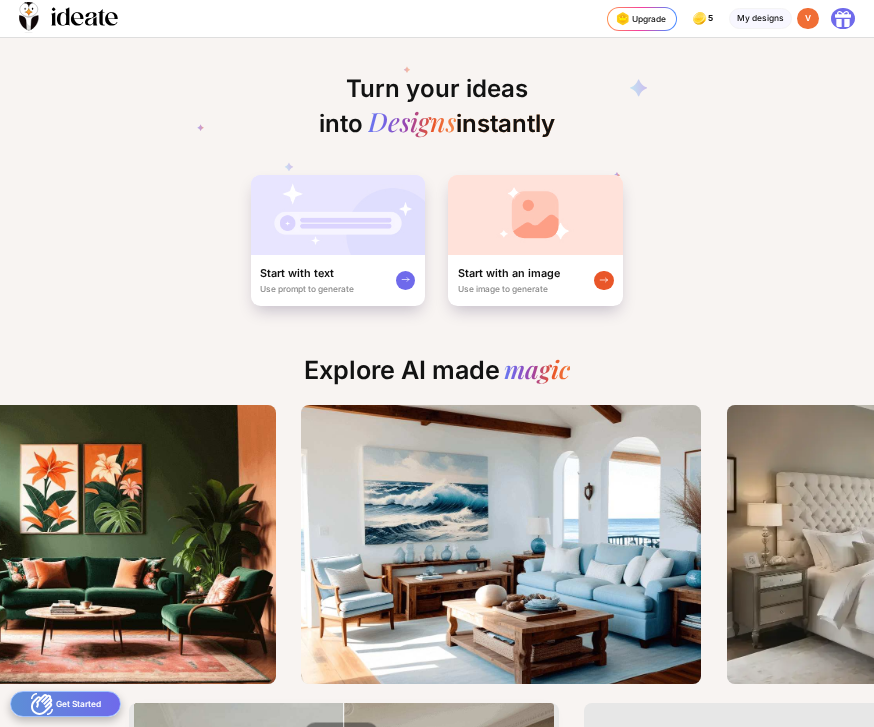 scroll, scrollTop: 0, scrollLeft: 258, axis: horizontal 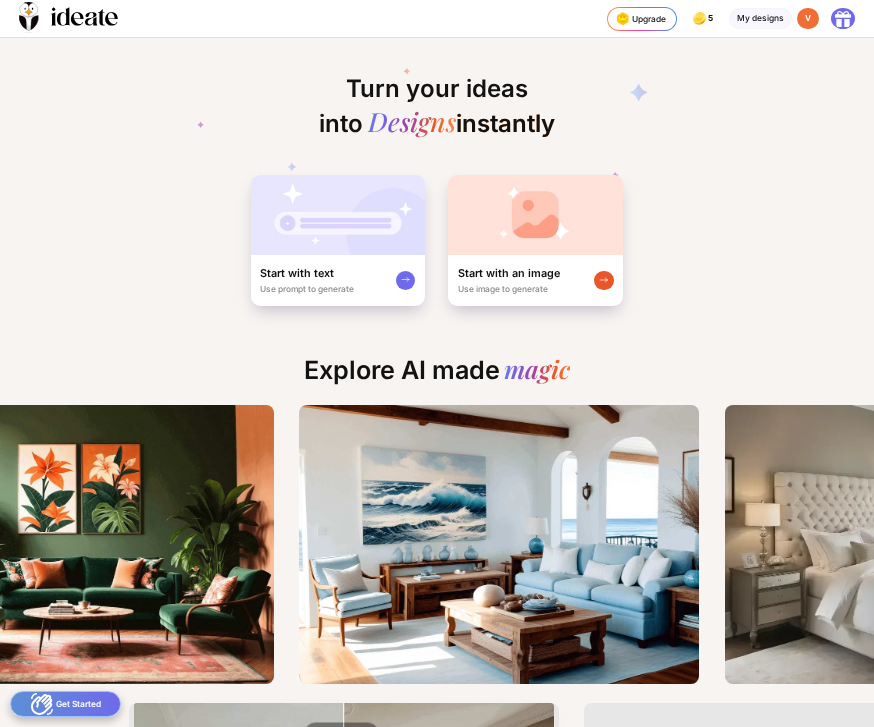 click on "Edit Room" at bounding box center [0, 0] 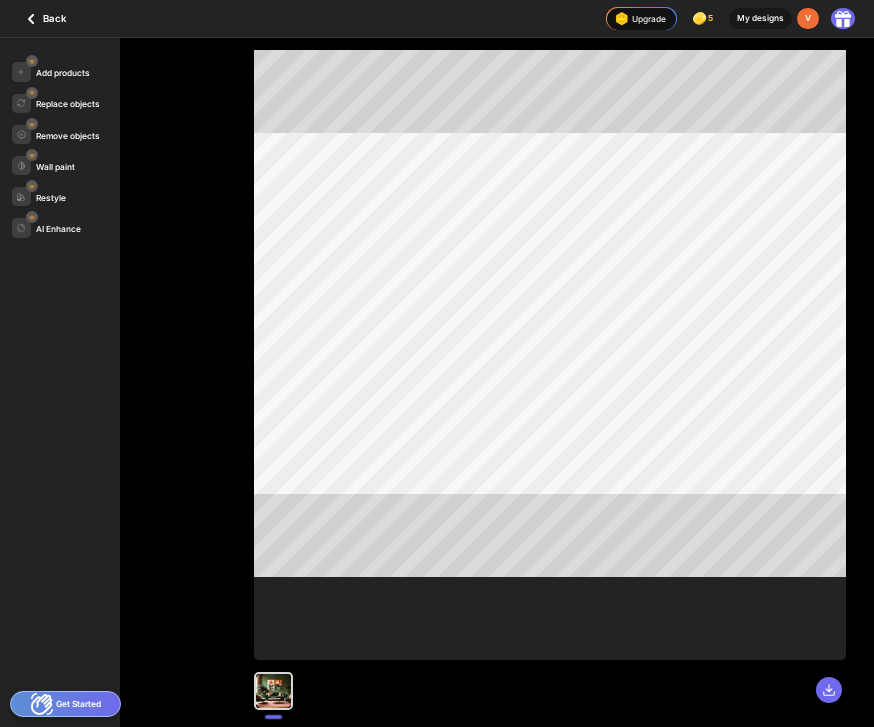 click on "Get Started" at bounding box center (66, 704) 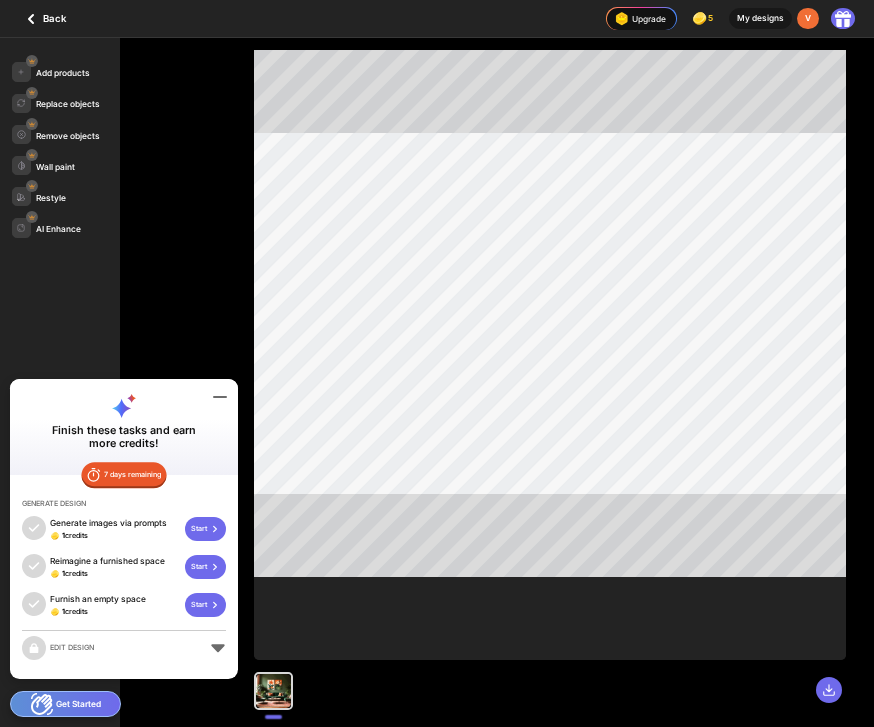 click at bounding box center [220, 397] 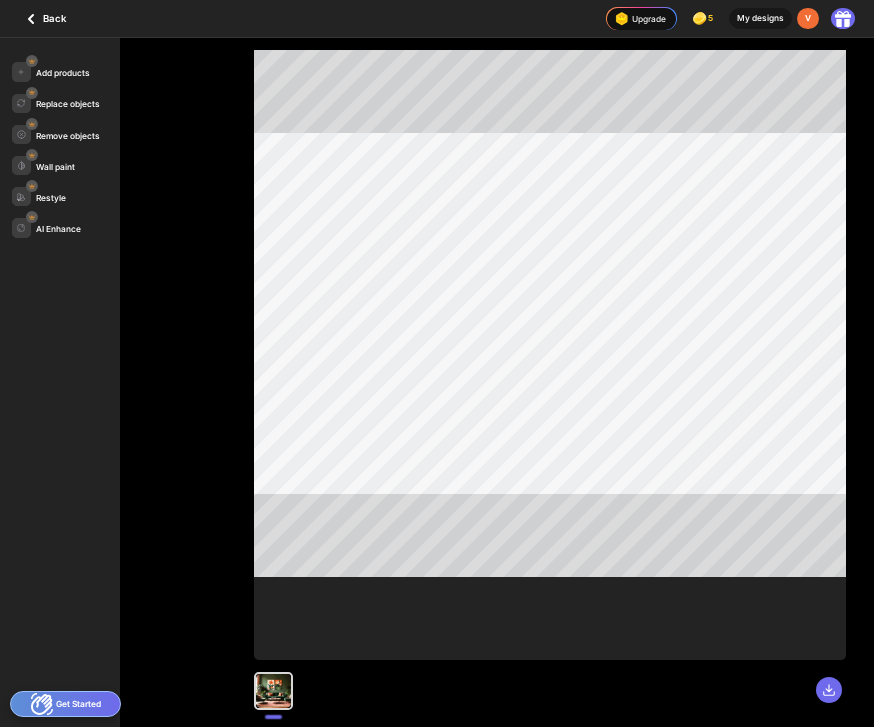 click on "Wall paint" at bounding box center (63, 73) 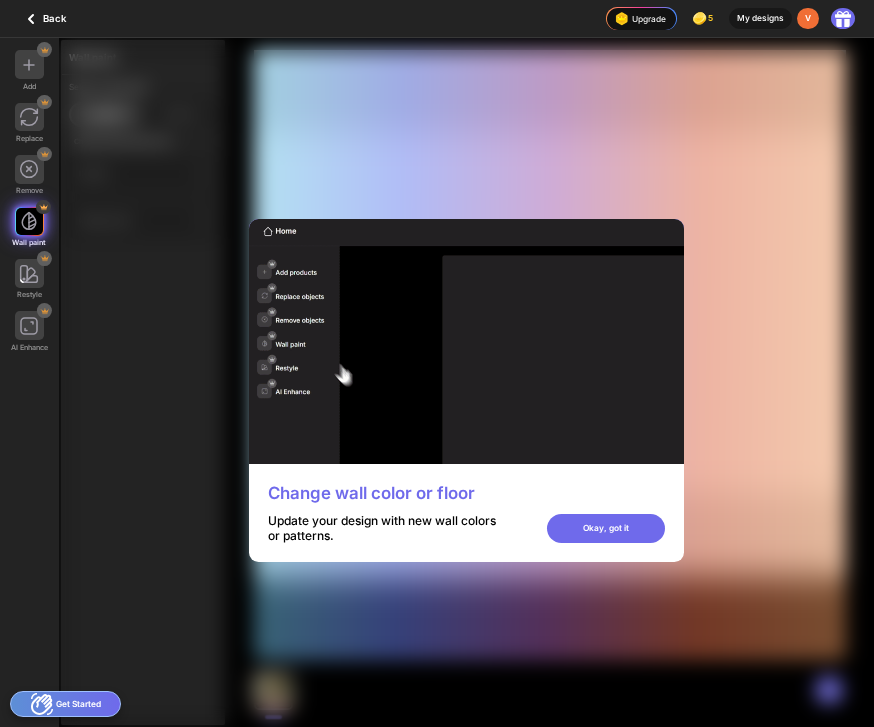 click on "Okay, got it" at bounding box center (606, 528) 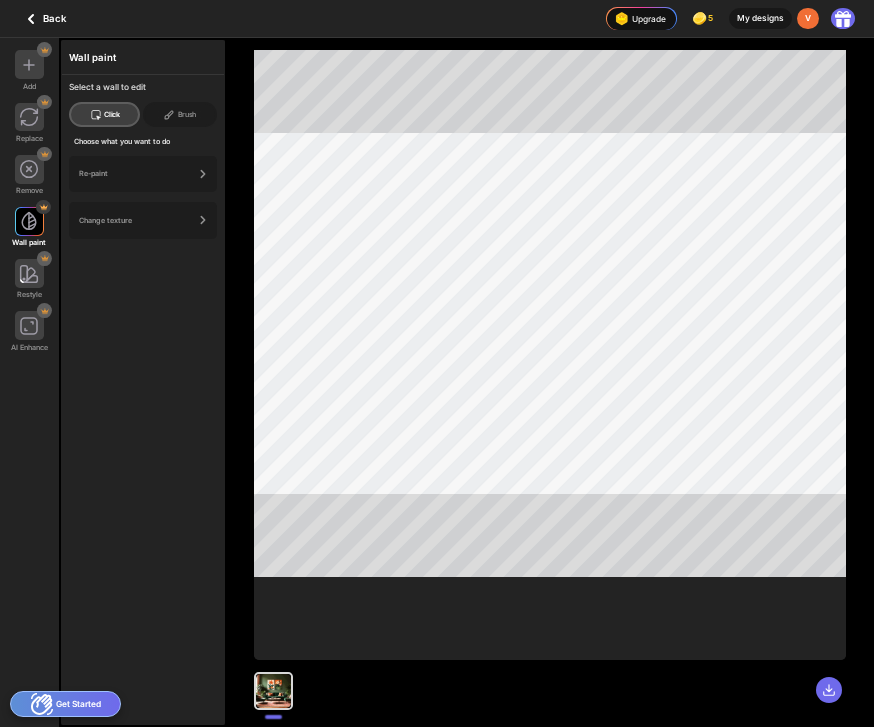 click at bounding box center [203, 174] 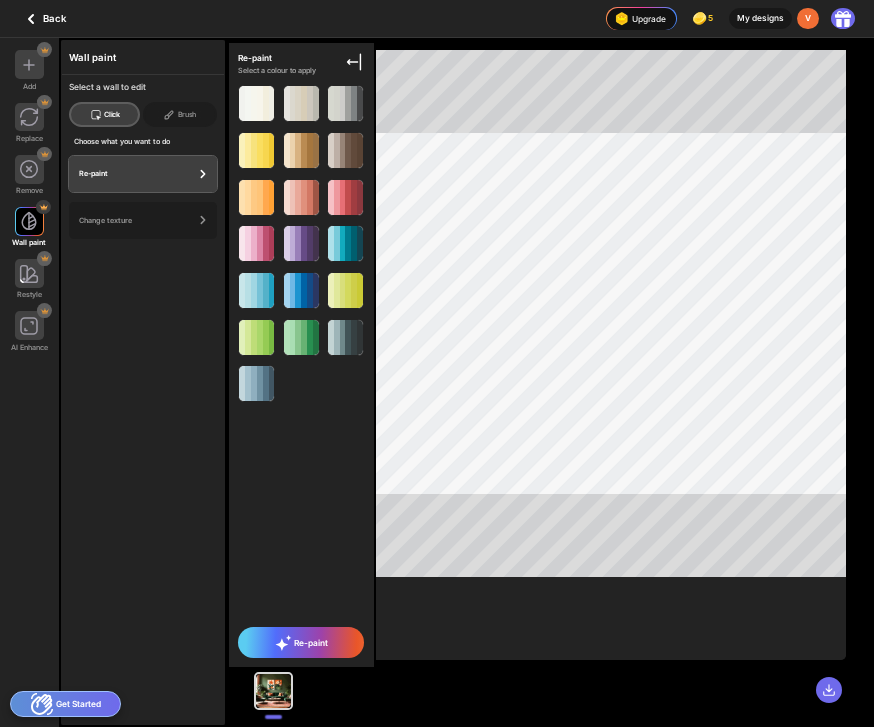 click at bounding box center (266, 103) 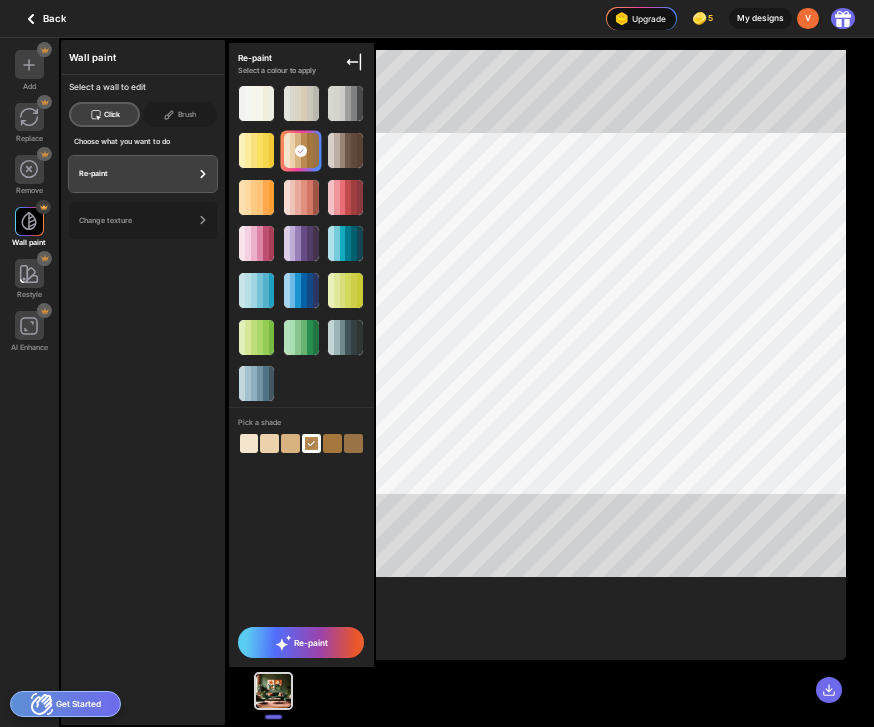 click at bounding box center [290, 443] 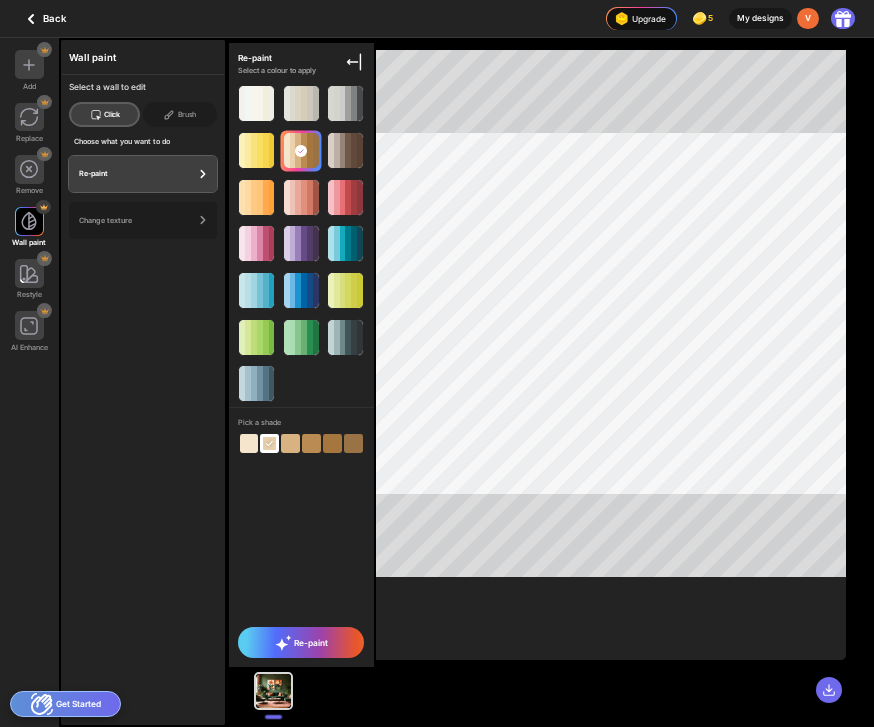 click on "Re-paint" at bounding box center [301, 643] 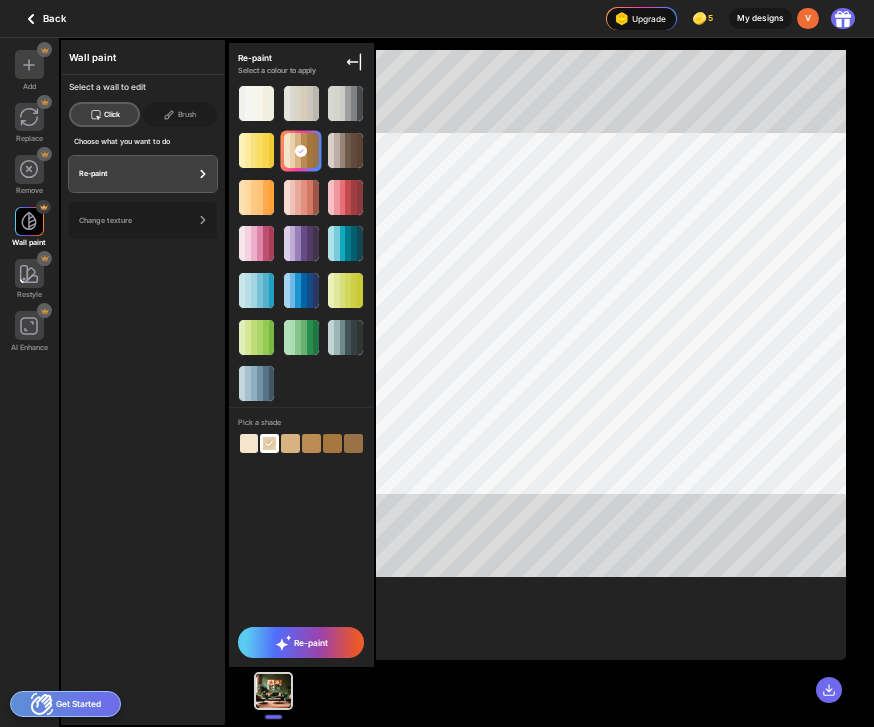 click on "Re-paint" at bounding box center (301, 643) 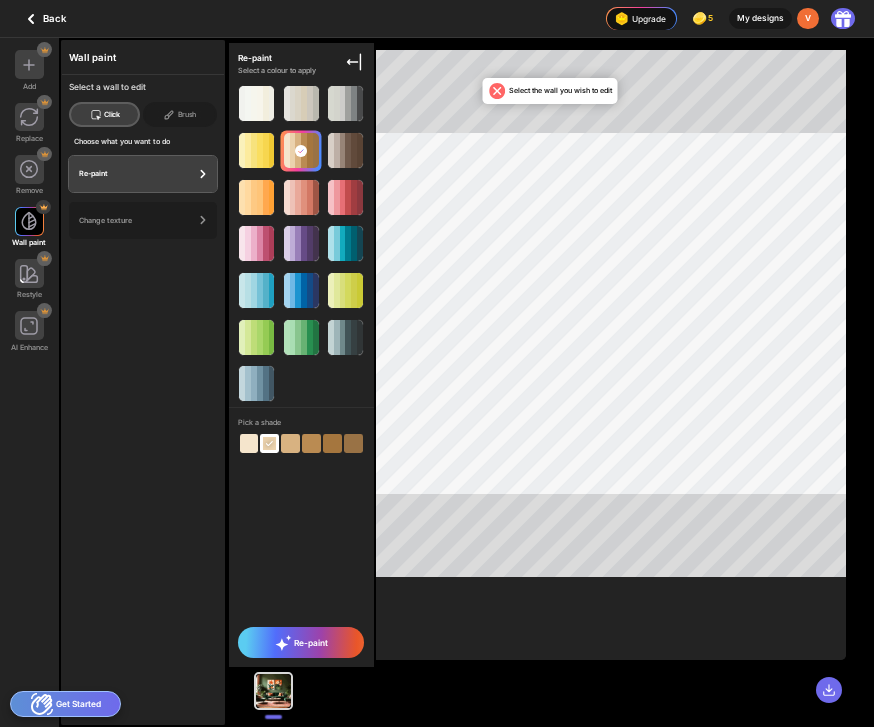 click on "Upgrade" at bounding box center (639, 18) 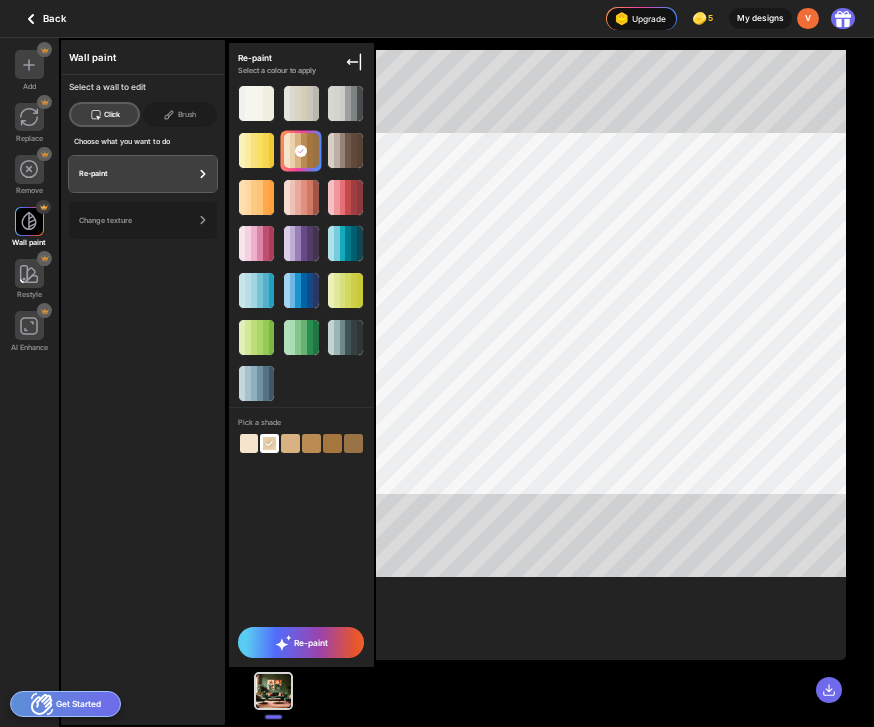 click at bounding box center [437, 1847] 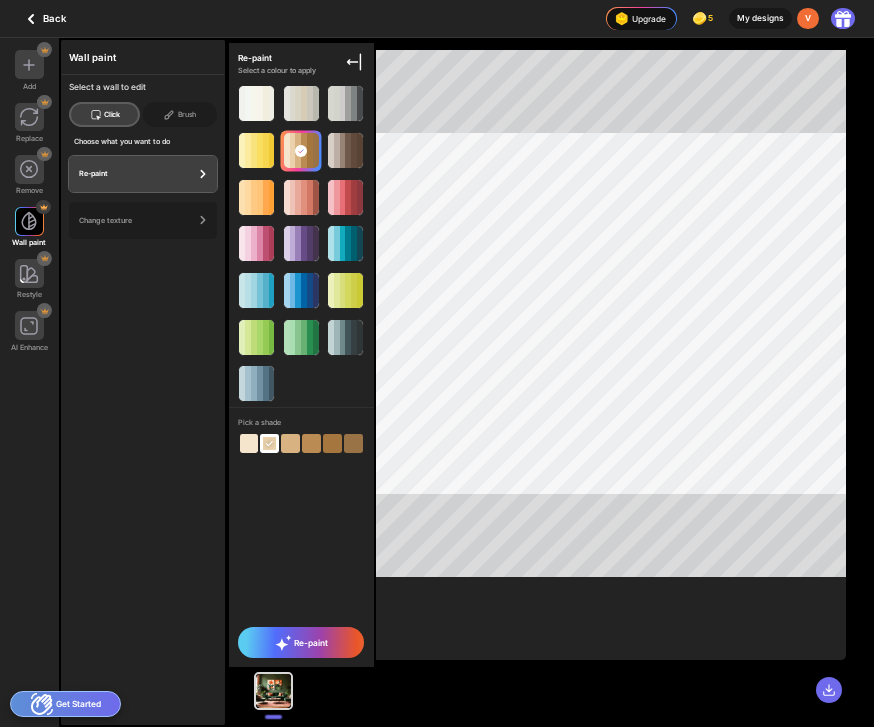 click on "Re-paint" at bounding box center (301, 642) 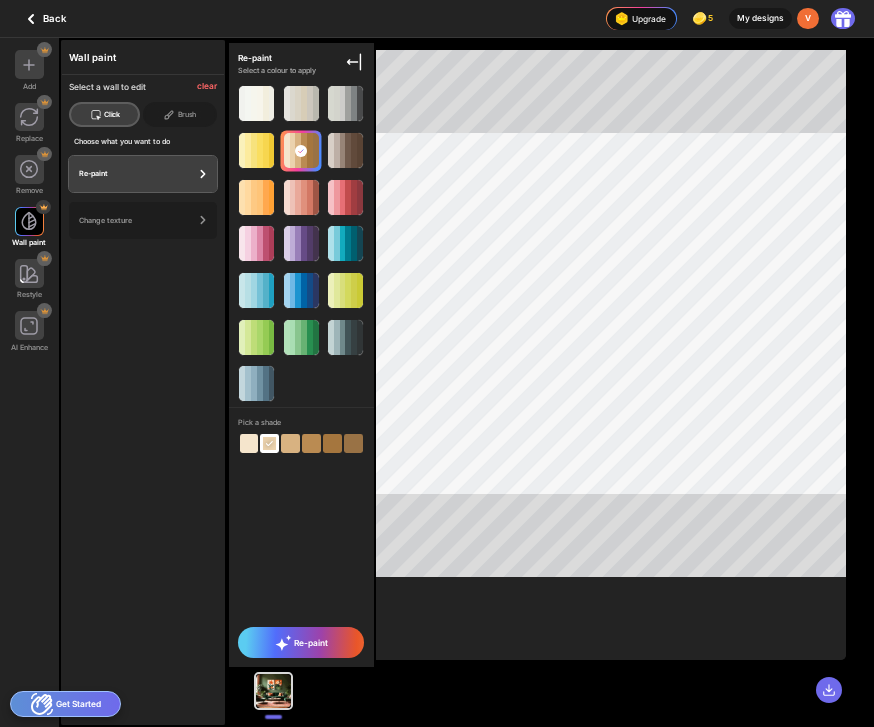 click on "Re-paint" at bounding box center [301, 642] 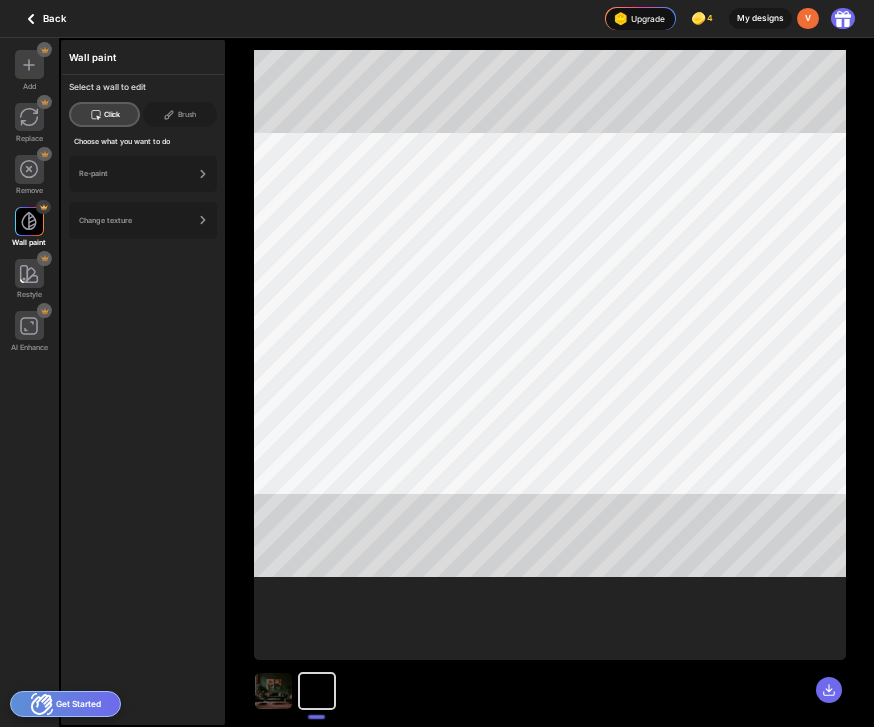 click on "Re-paint" at bounding box center (136, 173) 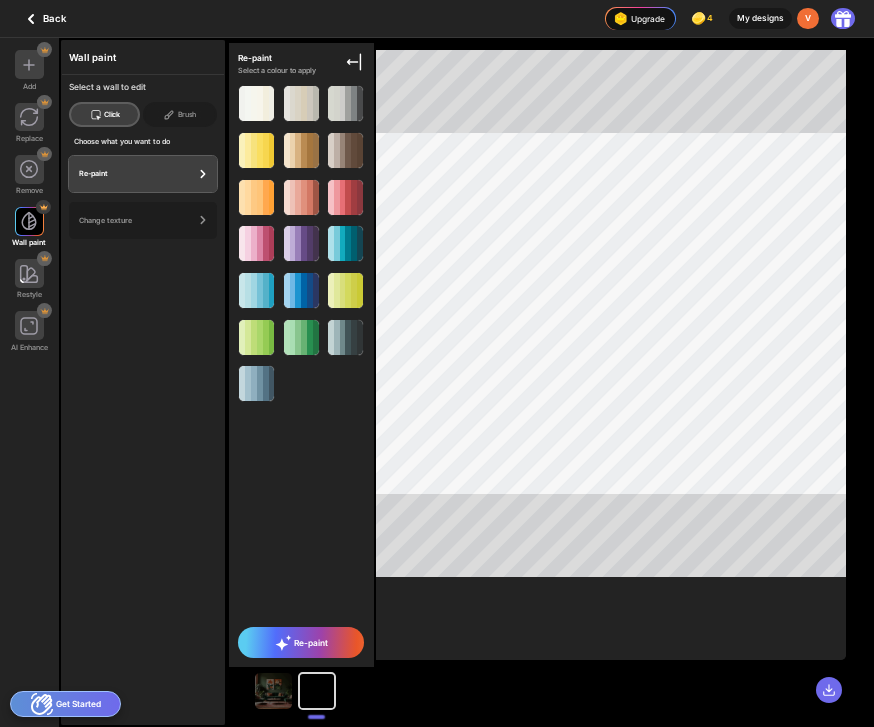 click at bounding box center (266, 103) 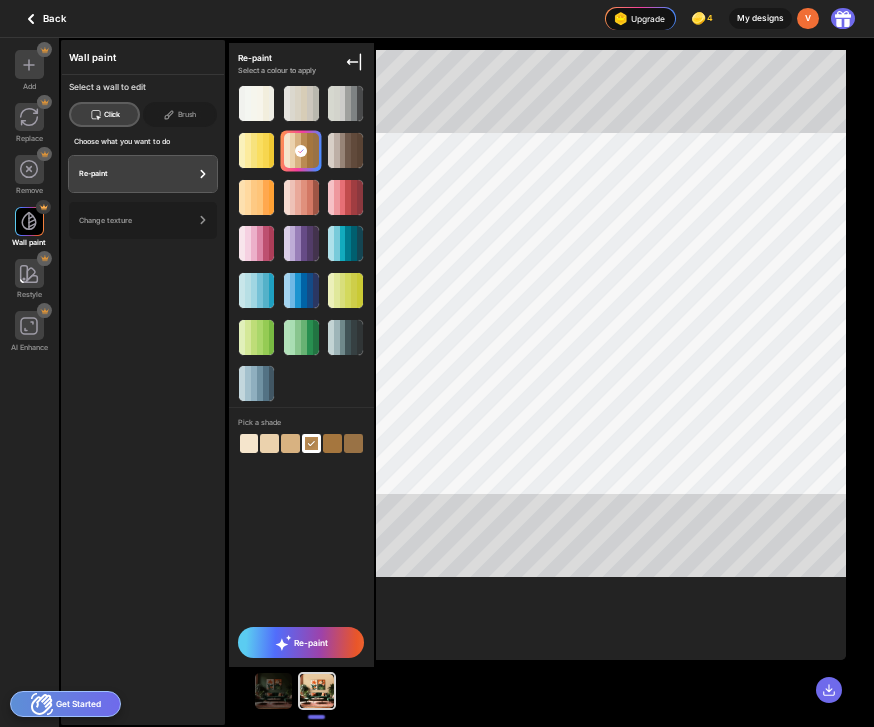 click at bounding box center (290, 443) 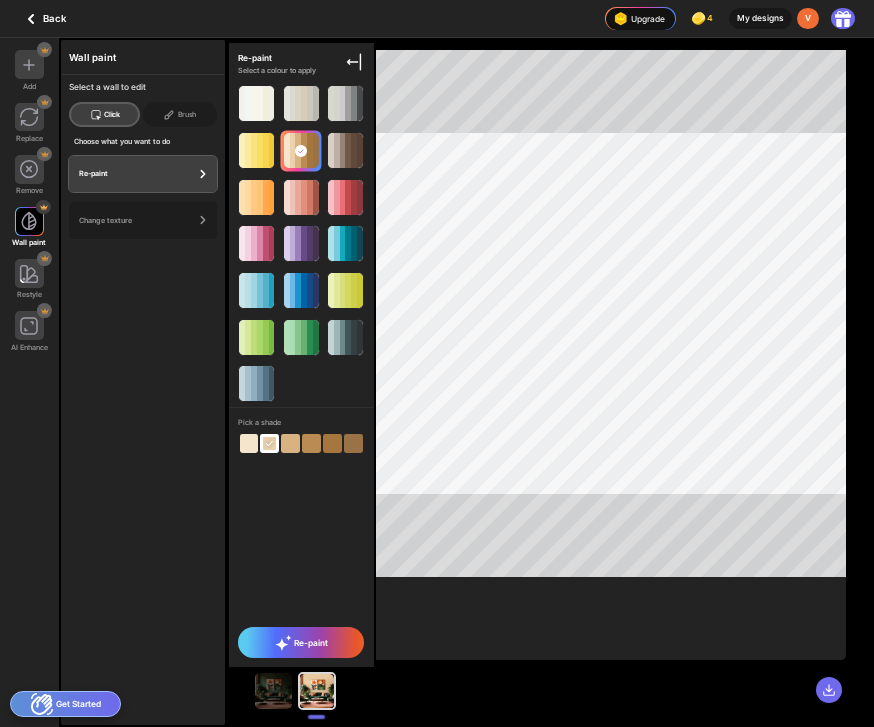 click at bounding box center (354, 62) 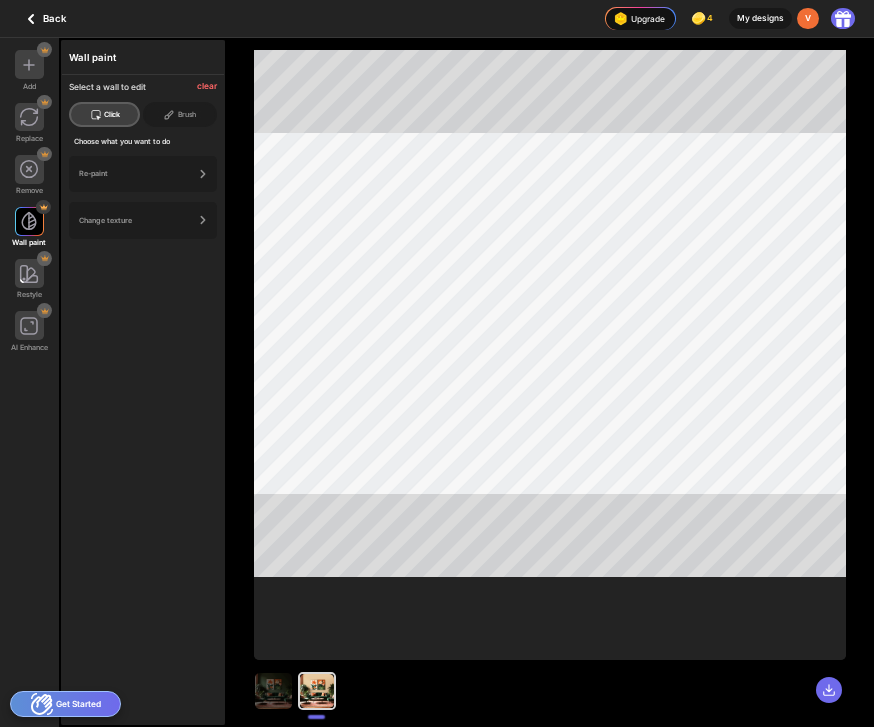 click at bounding box center (203, 174) 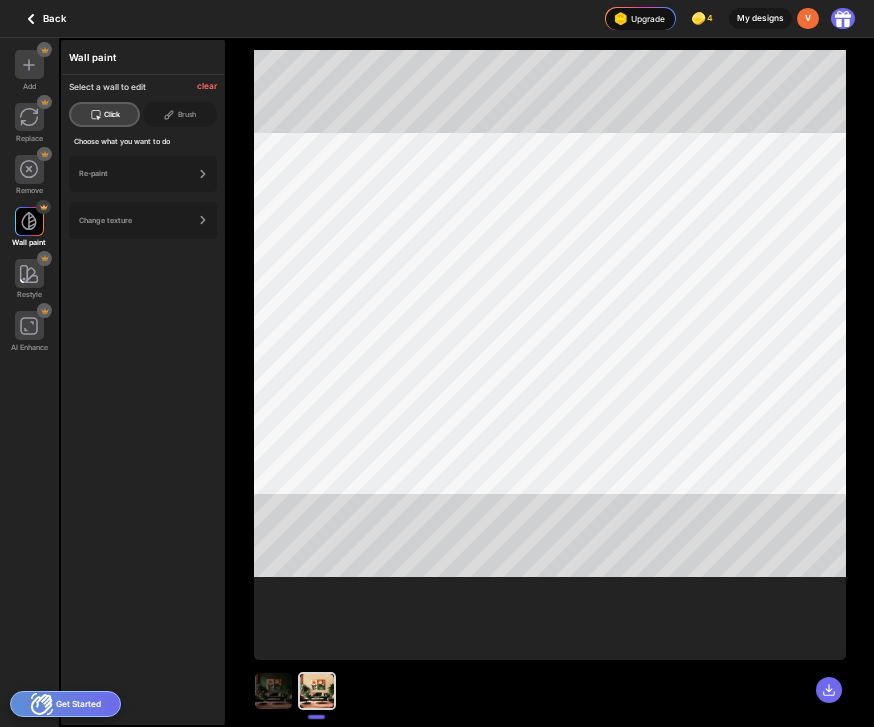 click at bounding box center (203, 174) 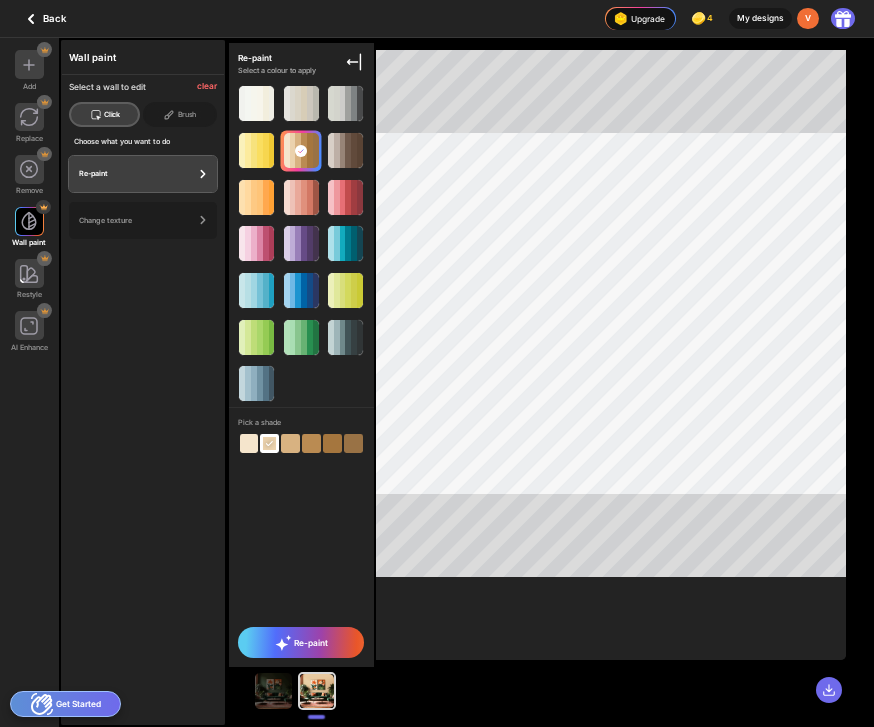 click on "Re-paint" at bounding box center (301, 643) 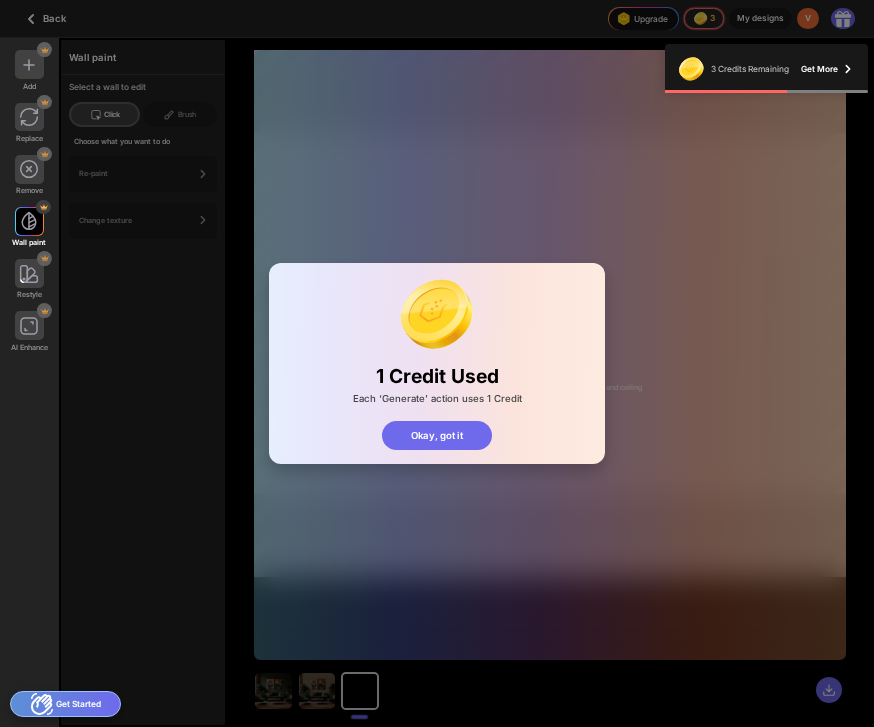 click on "Okay, got it" at bounding box center [437, 435] 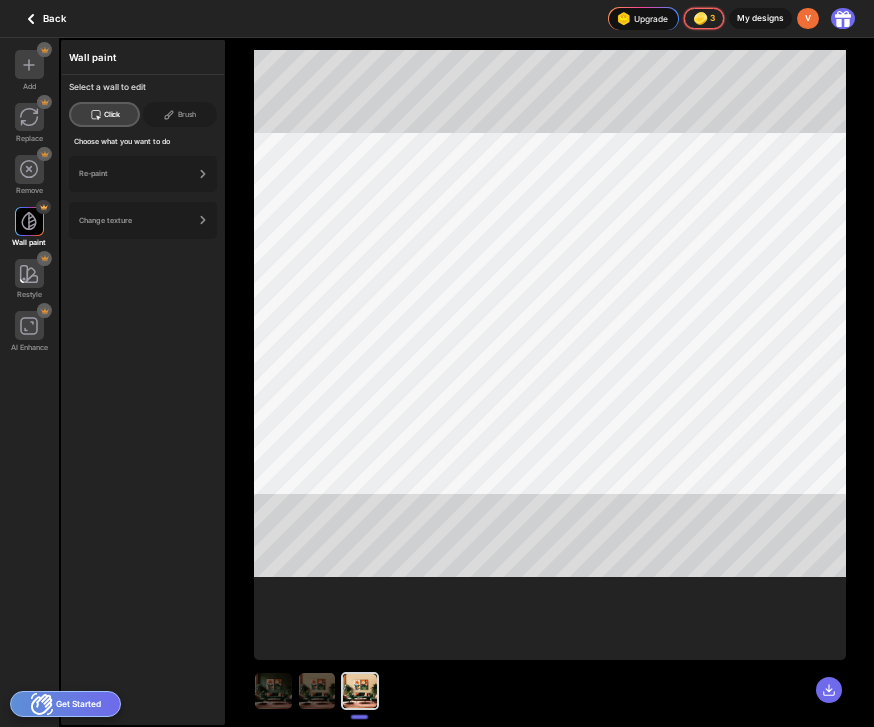 click at bounding box center [29, 64] 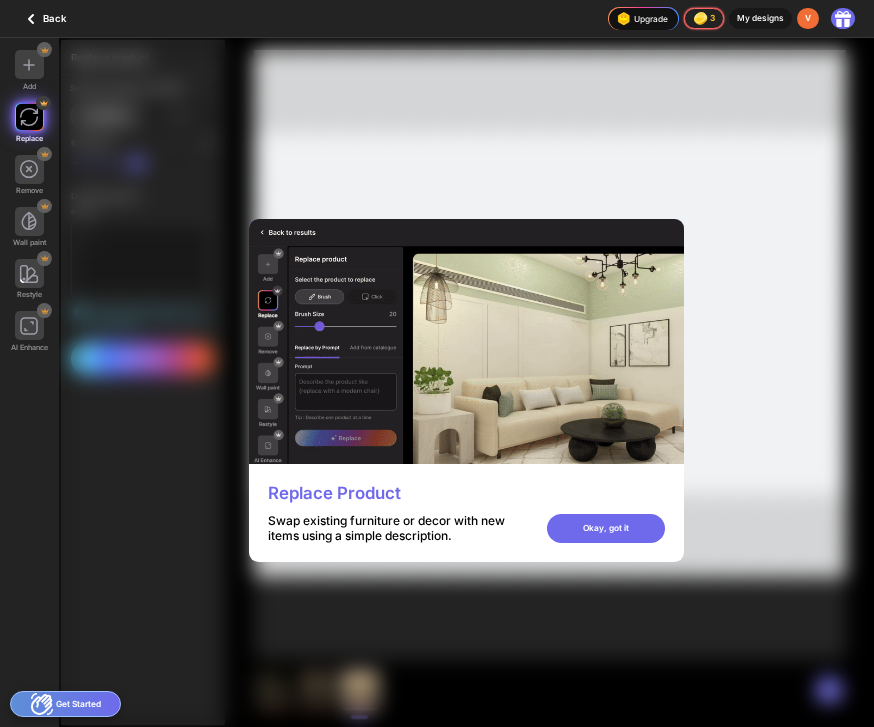 click on "Okay, got it" at bounding box center [606, 528] 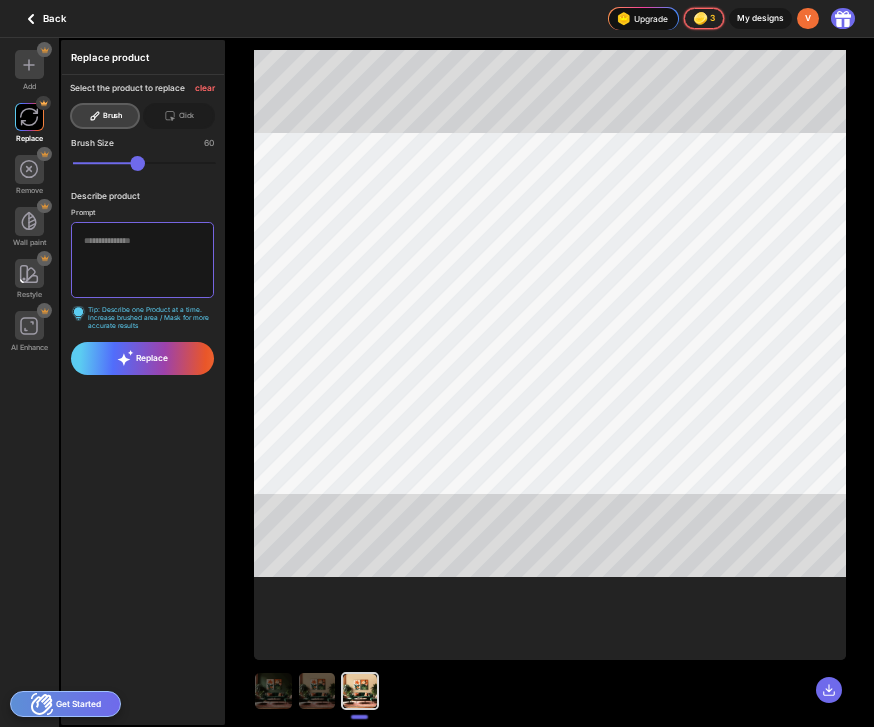 click at bounding box center [142, 260] 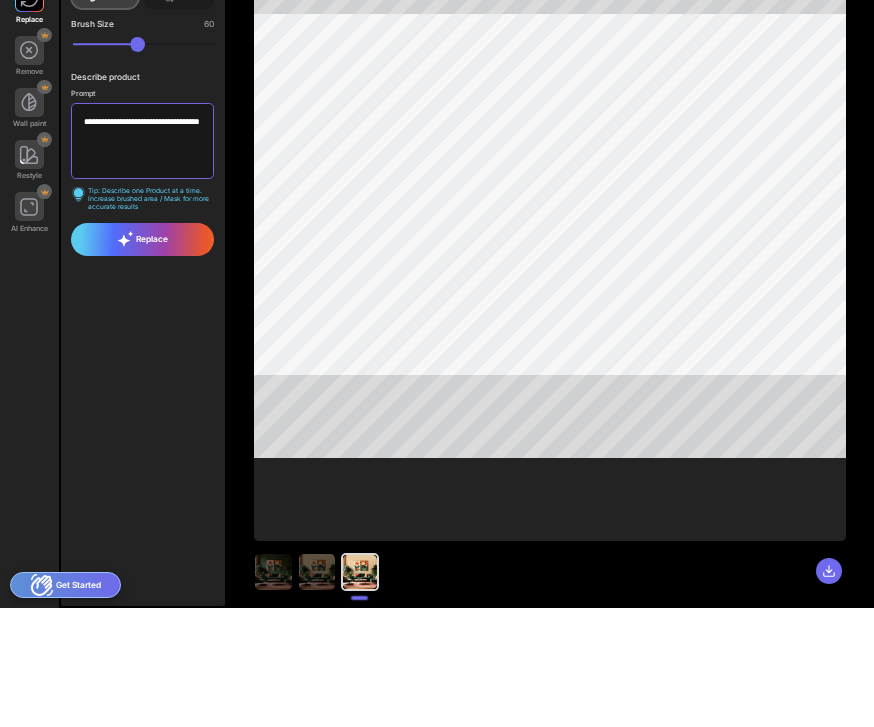 type on "**********" 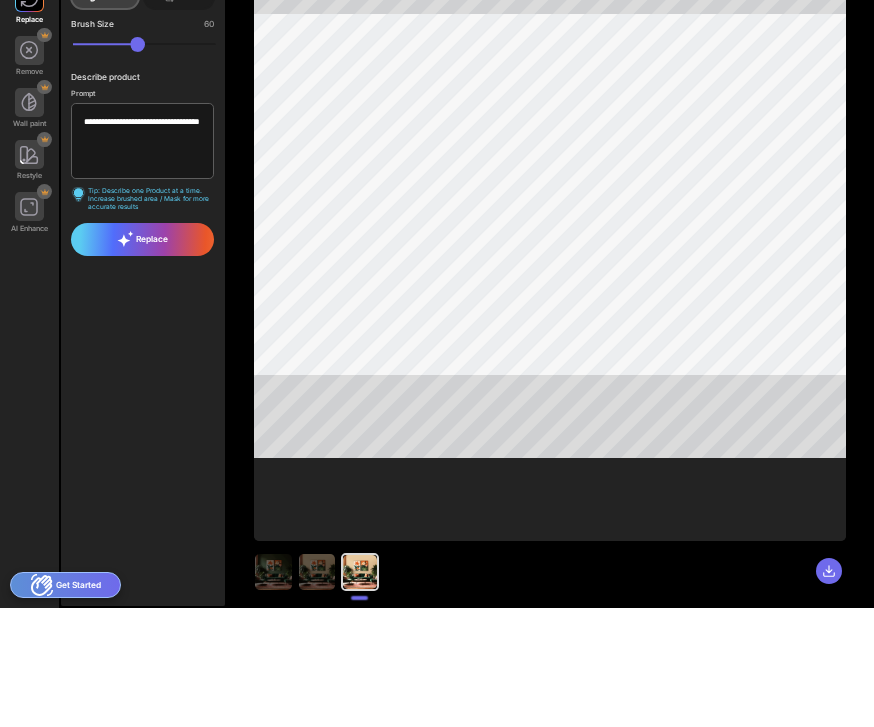 click on "Replace" at bounding box center [142, 358] 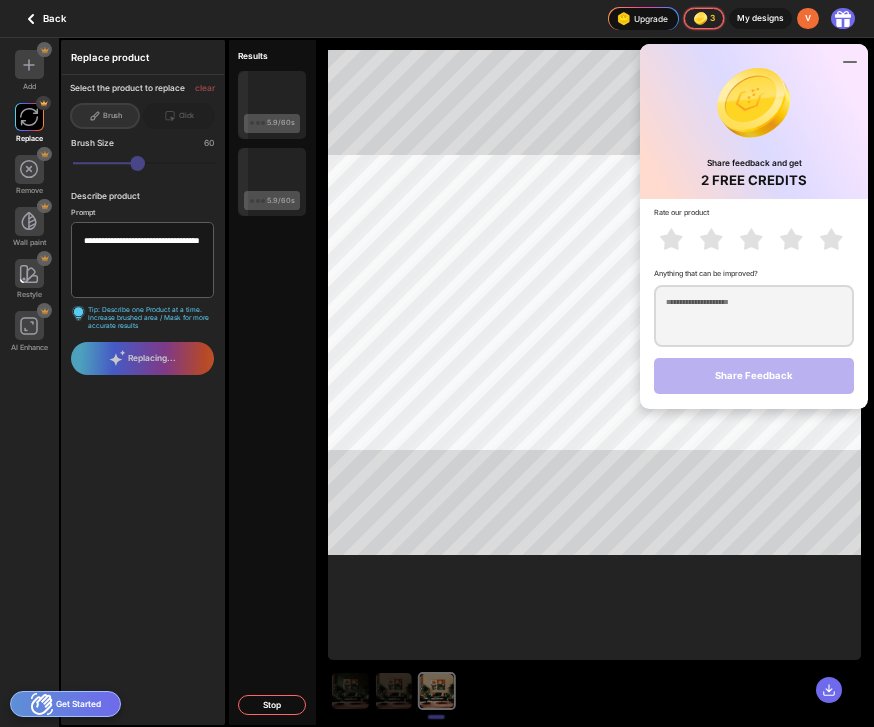 click at bounding box center (850, 62) 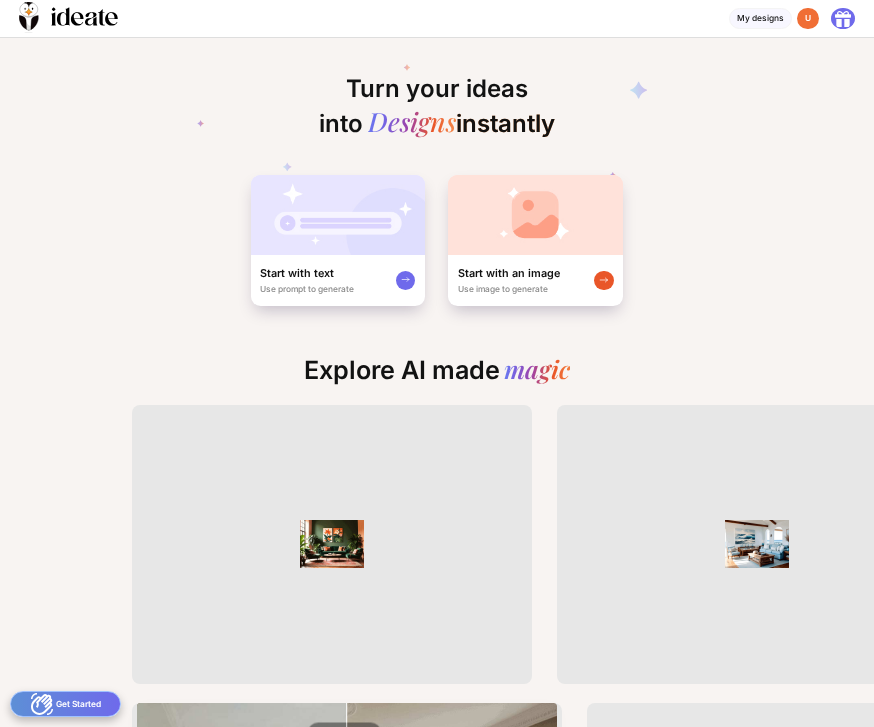 scroll, scrollTop: 0, scrollLeft: 0, axis: both 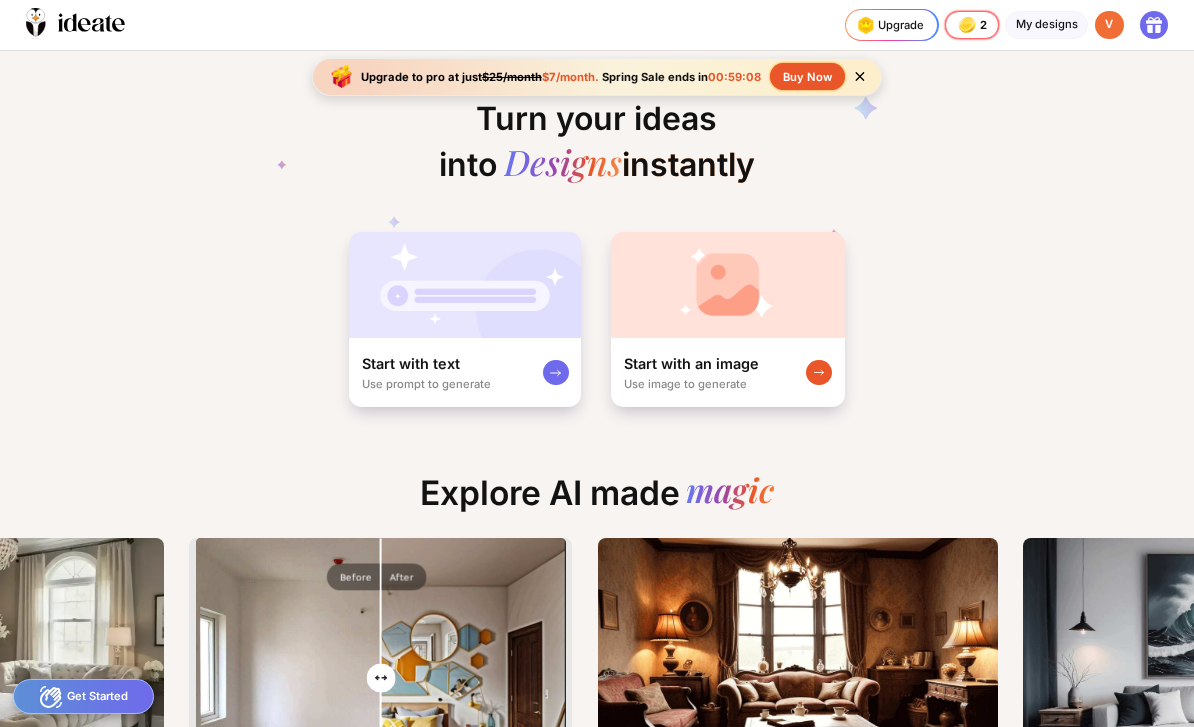 click on "Upgrade to pro at just  $25/month $7/month. Spring Sale ends in  00:59:08  Buy Now" at bounding box center [597, 77] 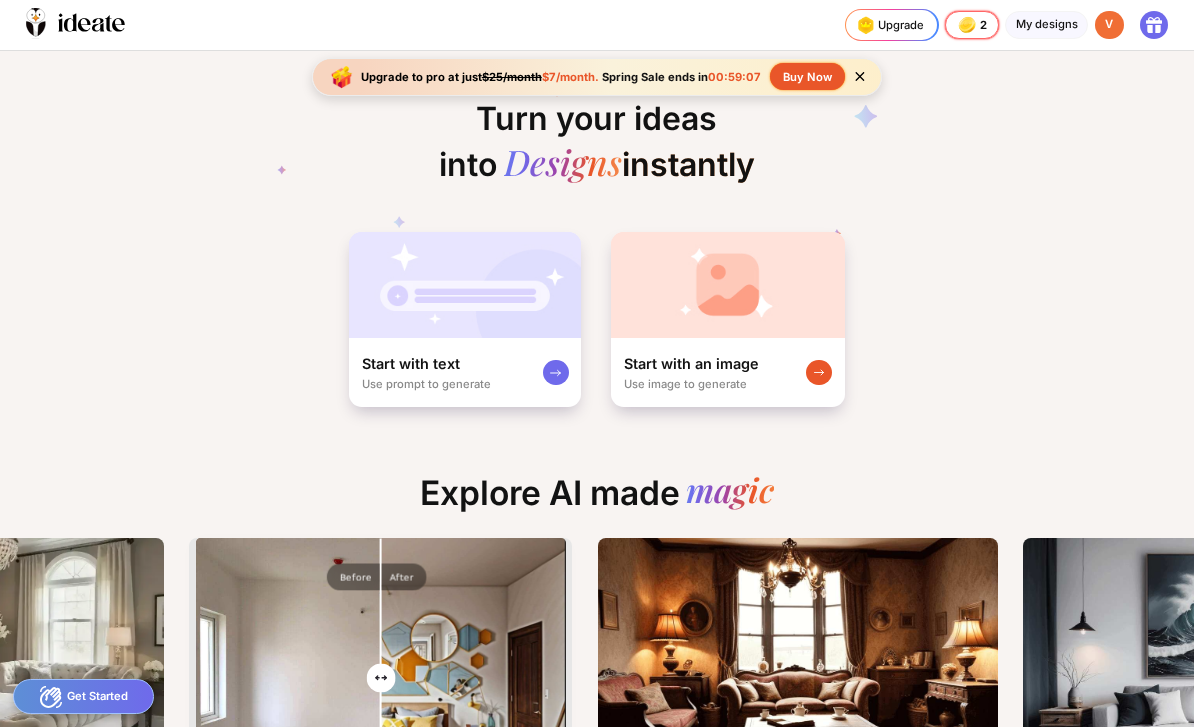click at bounding box center (859, 76) 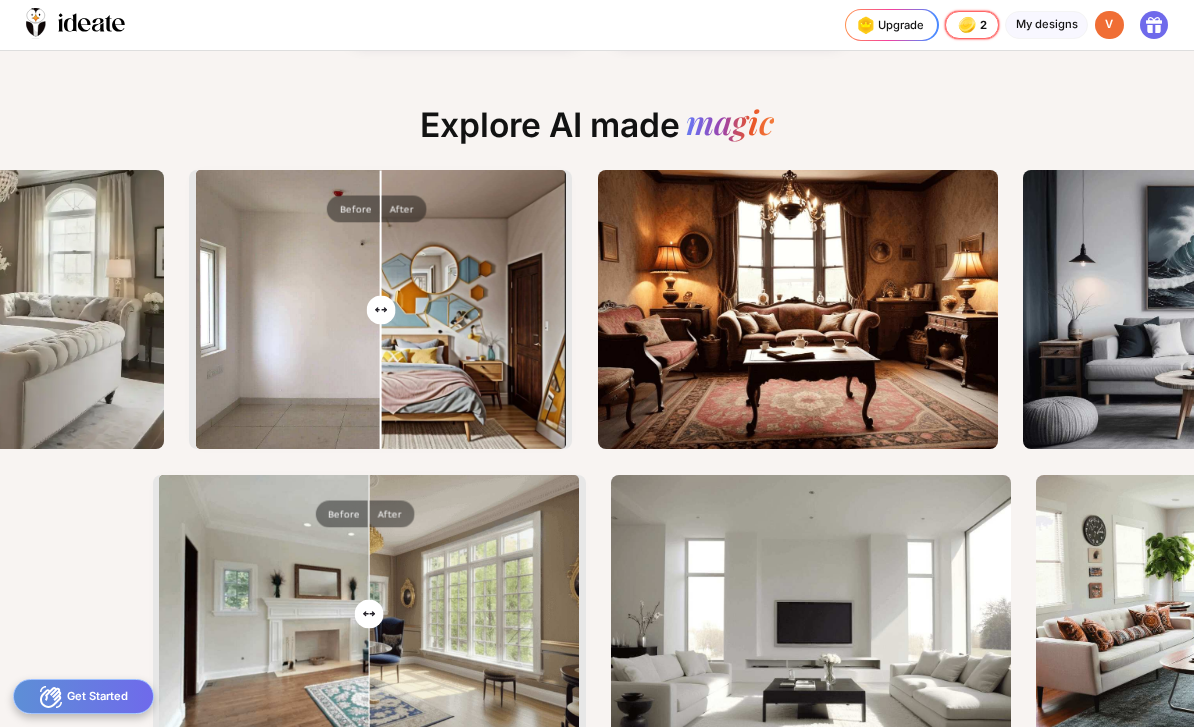 scroll, scrollTop: 393, scrollLeft: 0, axis: vertical 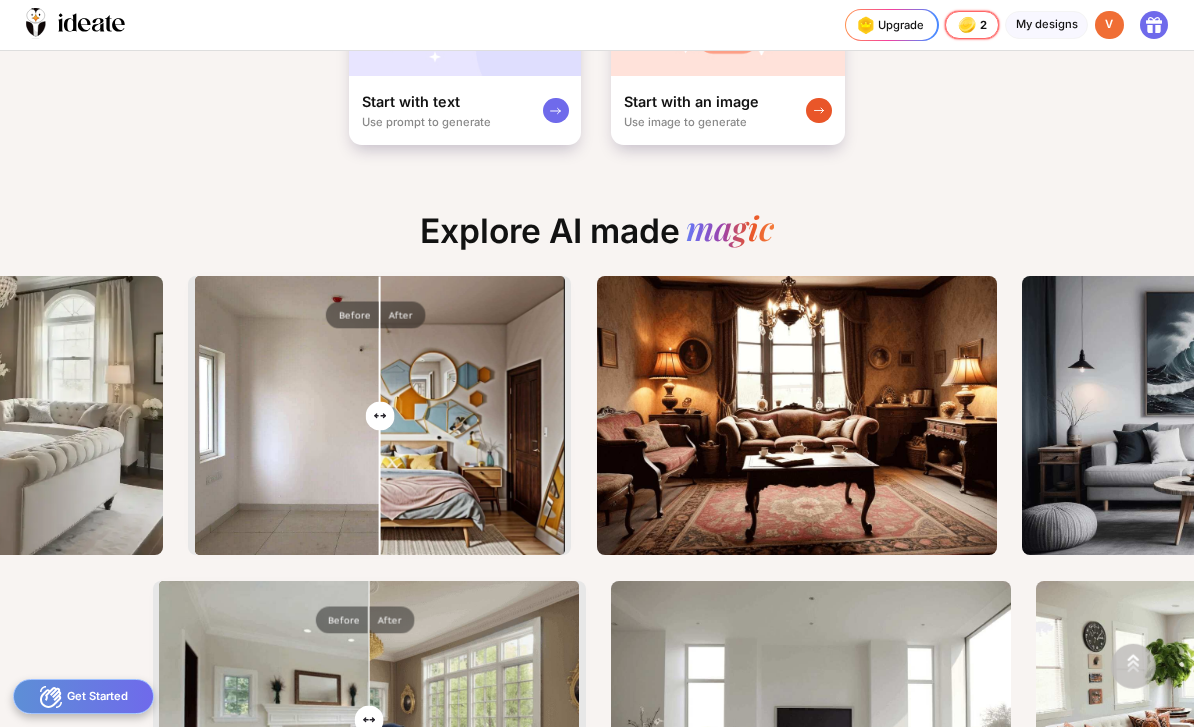 click on "Edit Room" at bounding box center [0, 0] 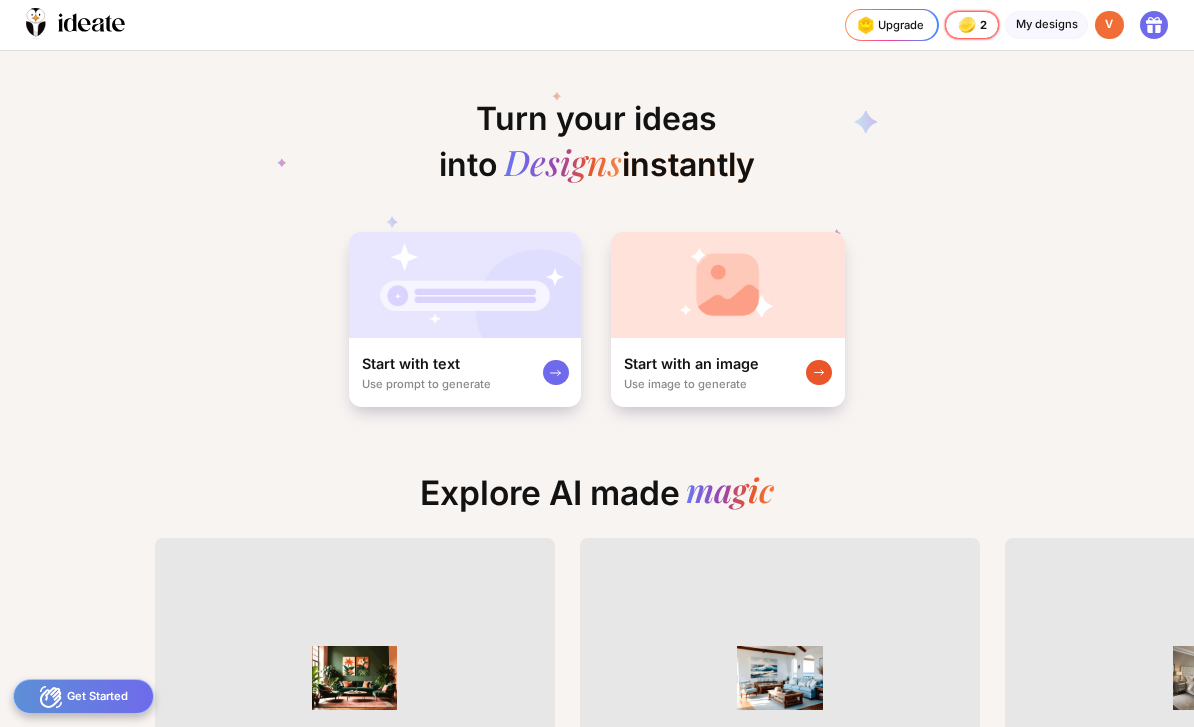 scroll, scrollTop: 0, scrollLeft: 25, axis: horizontal 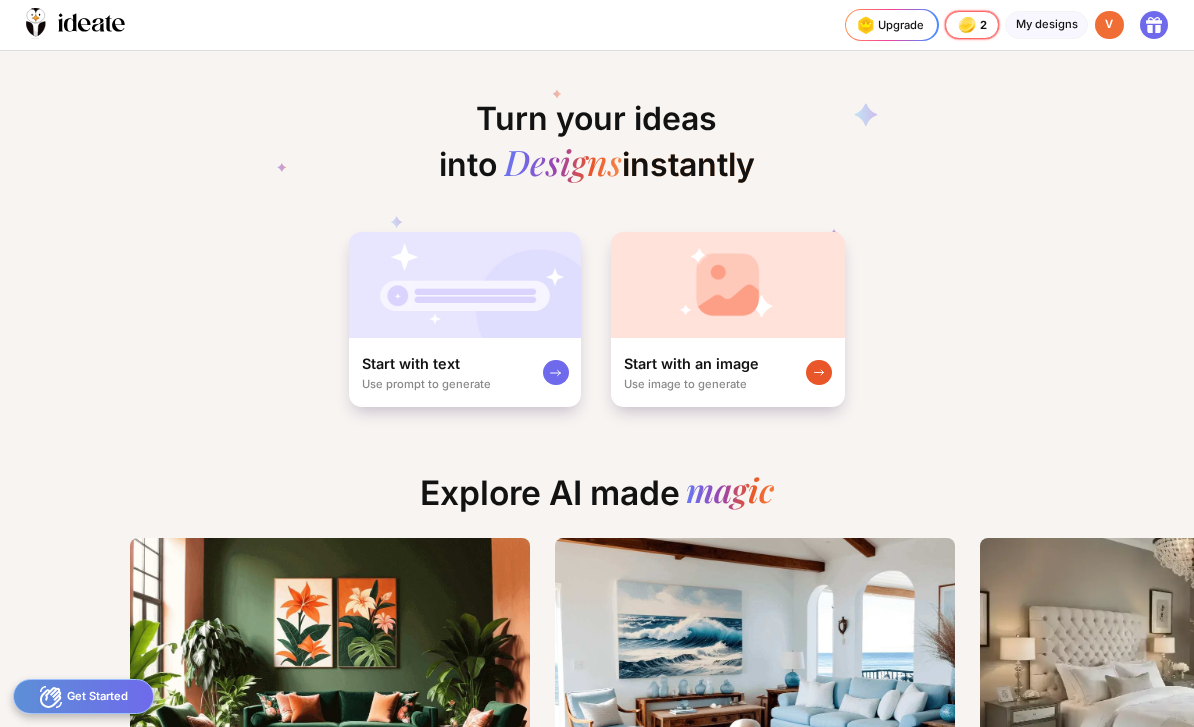 click at bounding box center (819, 373) 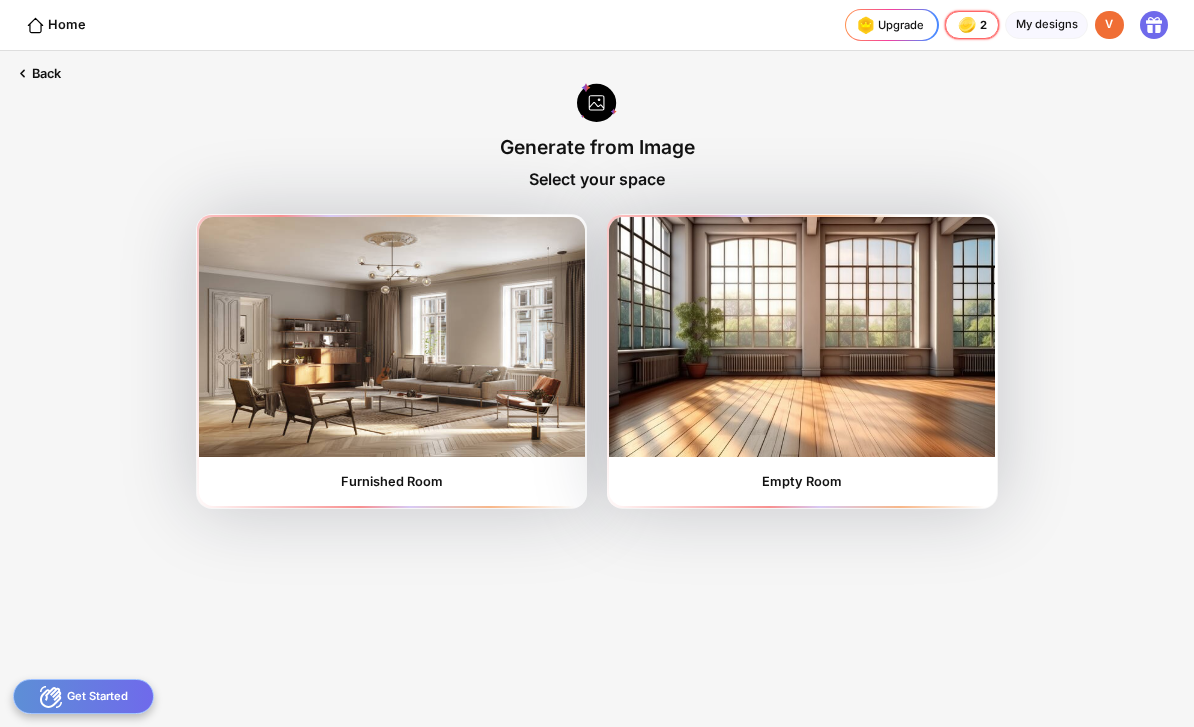 click at bounding box center [392, 337] 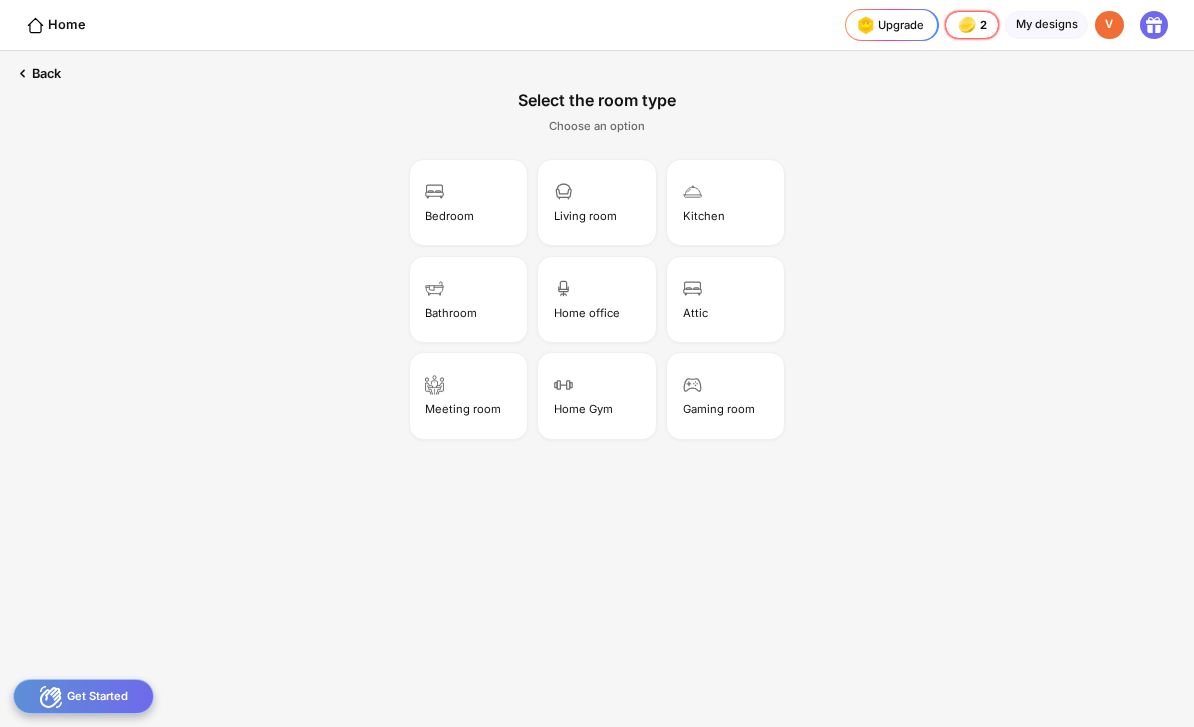 click on "Living room" at bounding box center [468, 202] 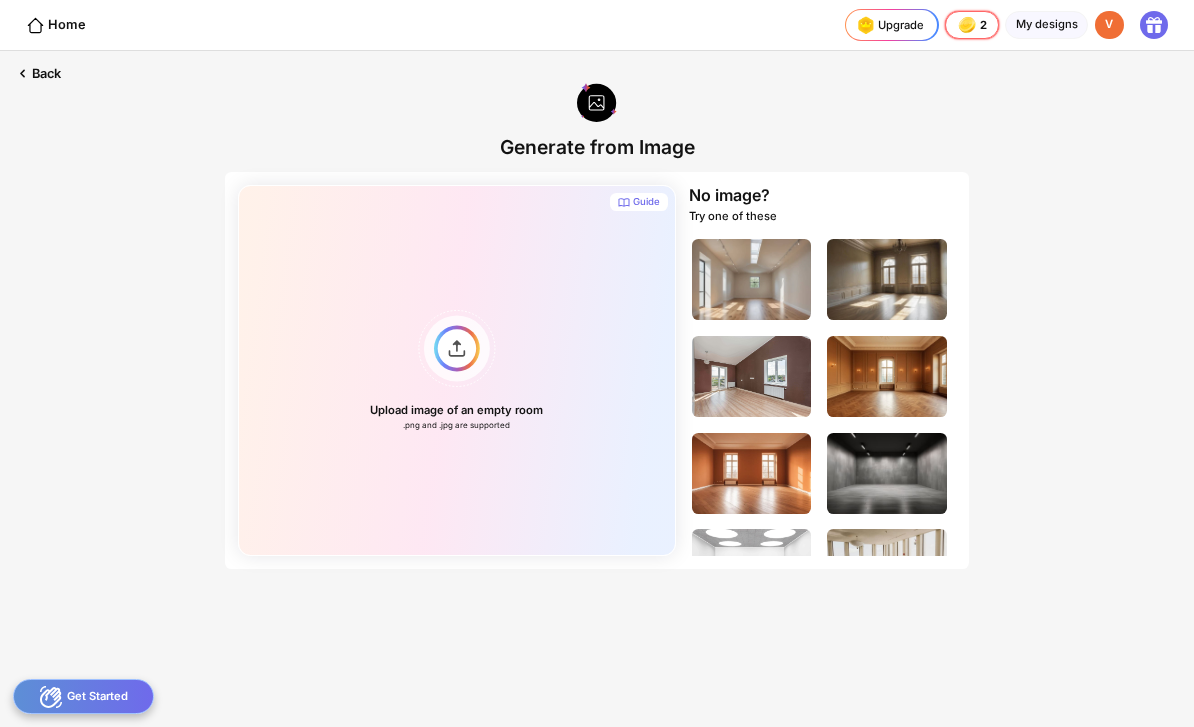 scroll, scrollTop: 0, scrollLeft: 0, axis: both 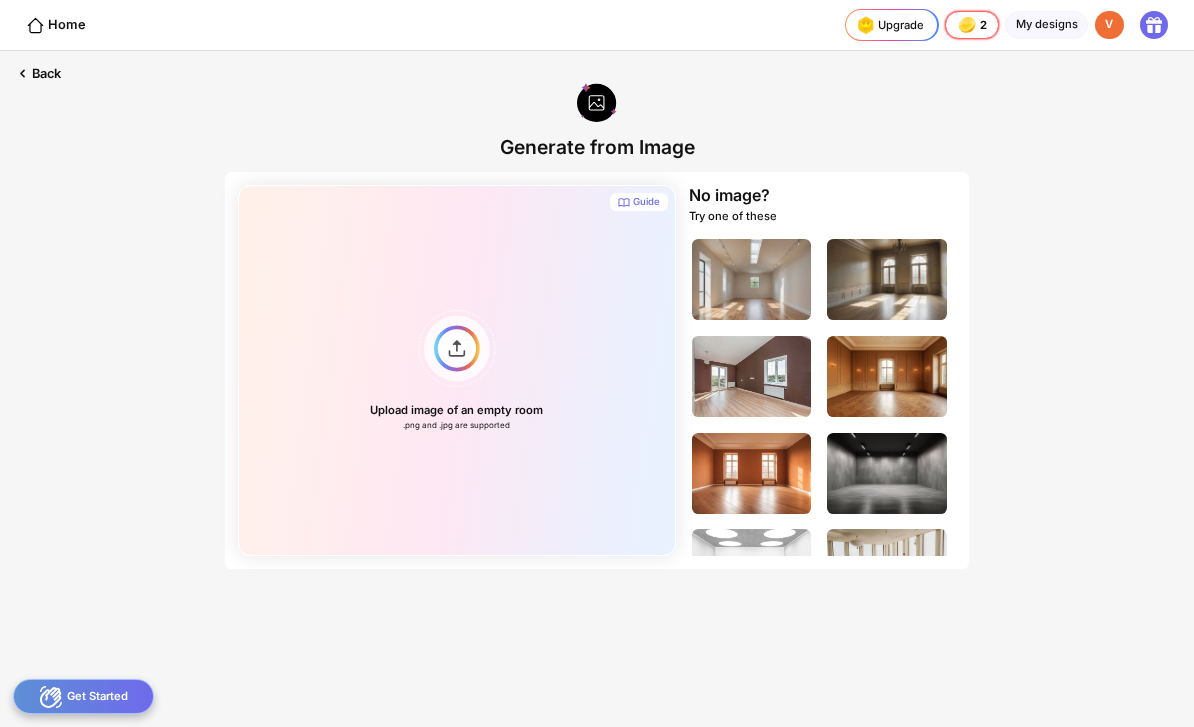 click at bounding box center [752, 279] 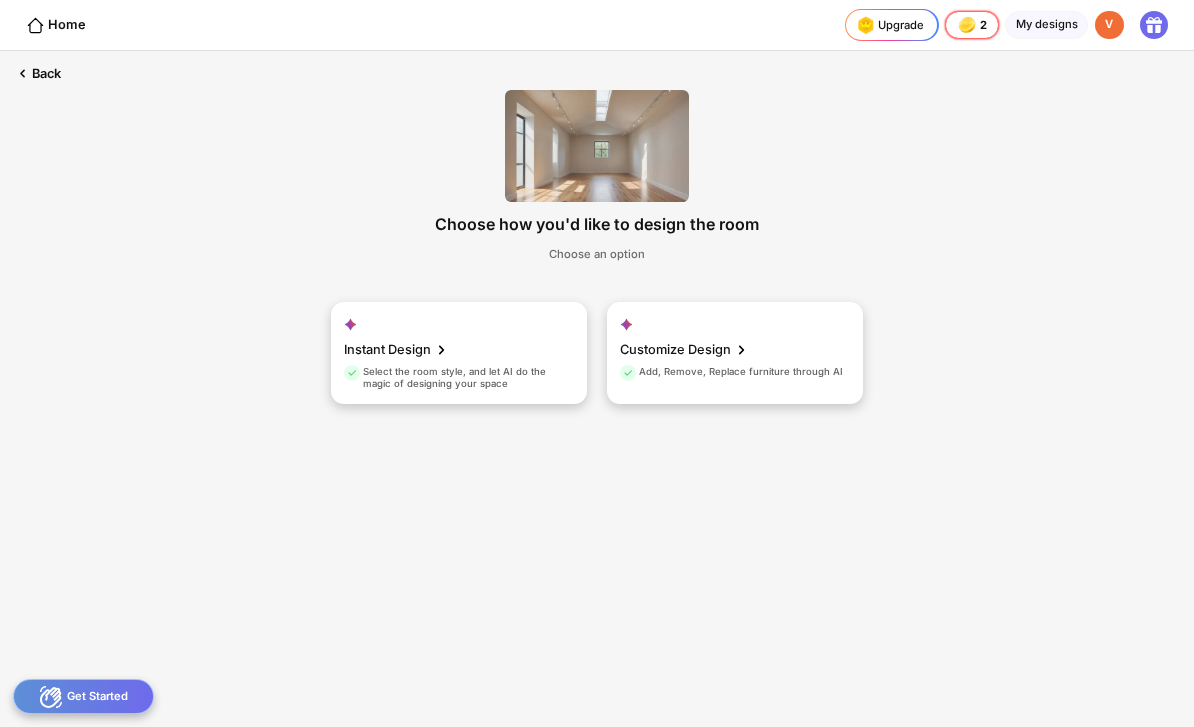 click on "Customize Design   Add, Remove, Replace furniture through AI" at bounding box center (459, 353) 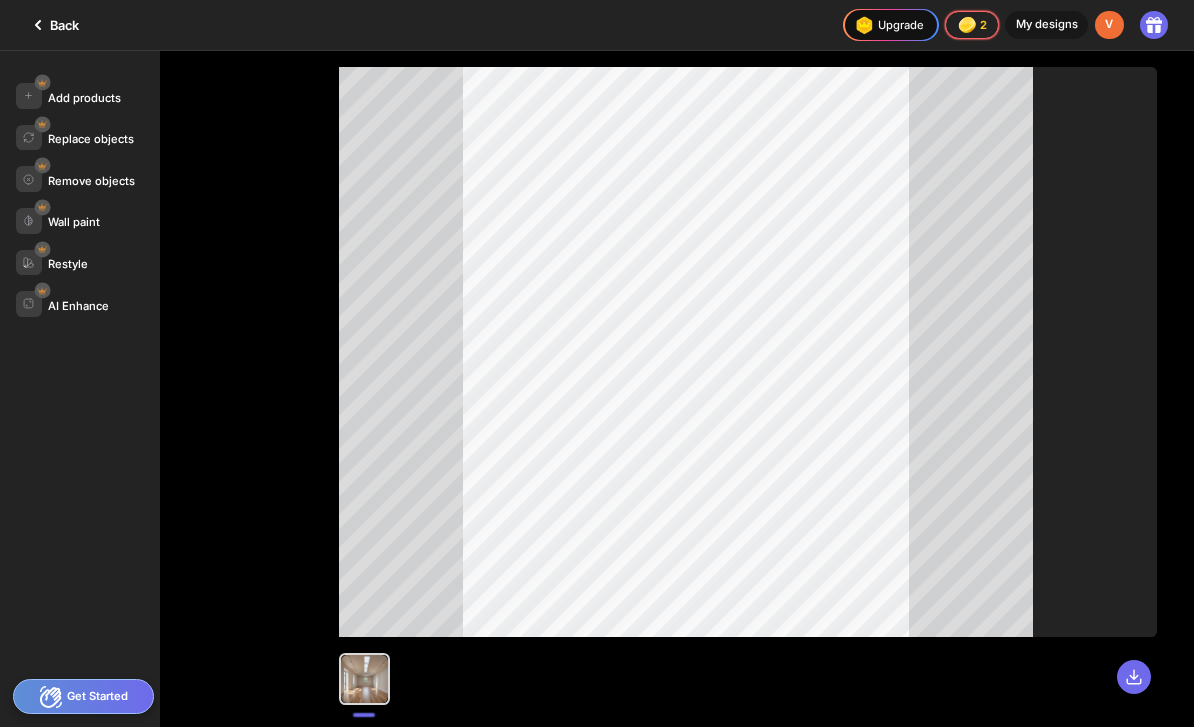 click on "Add products" at bounding box center (84, 98) 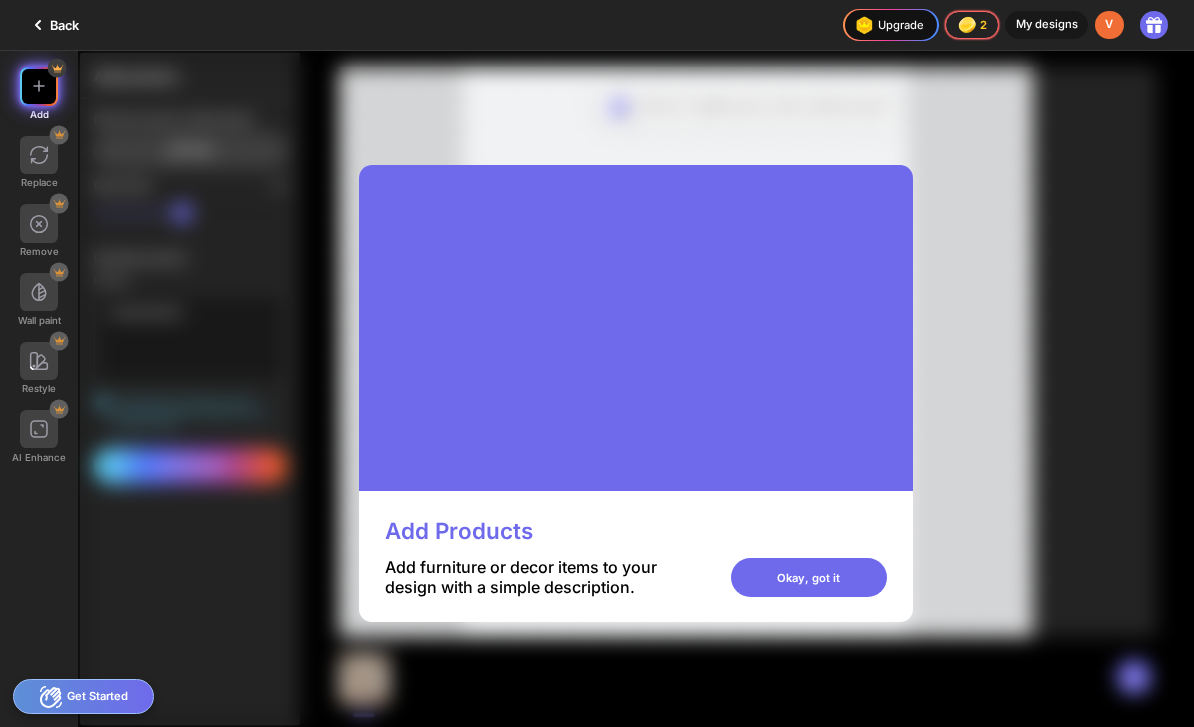 click on "Okay, got it" at bounding box center [809, 577] 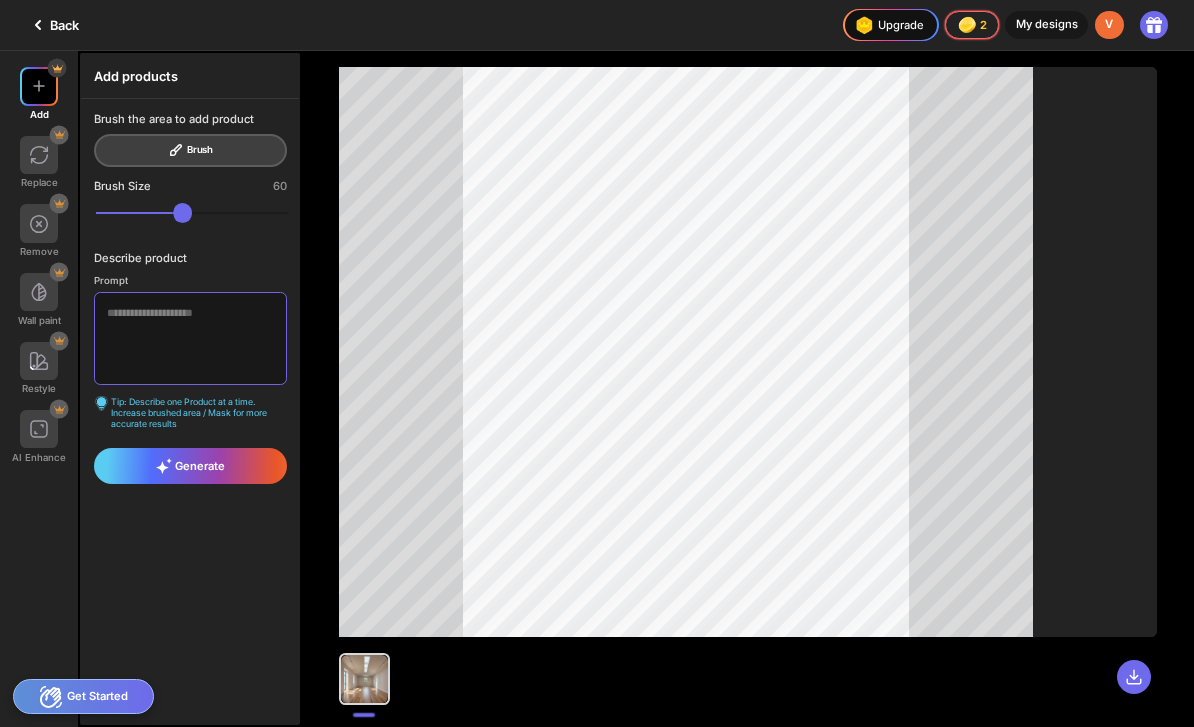 click at bounding box center [190, 338] 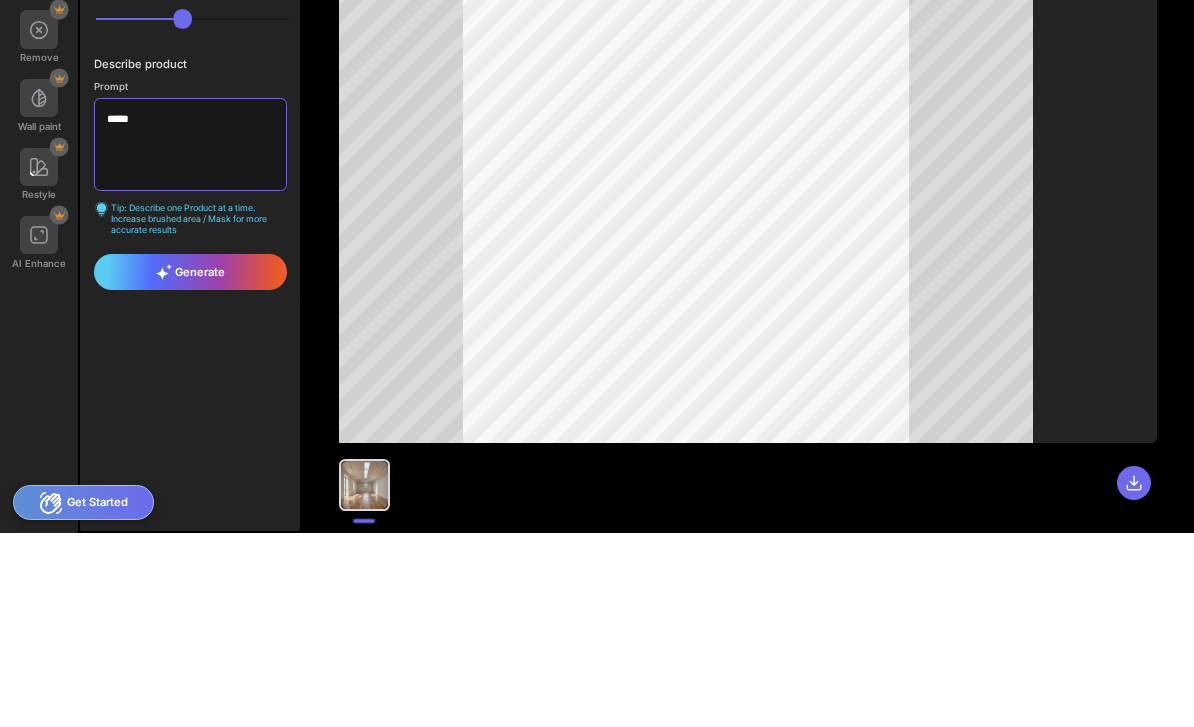 type on "*****" 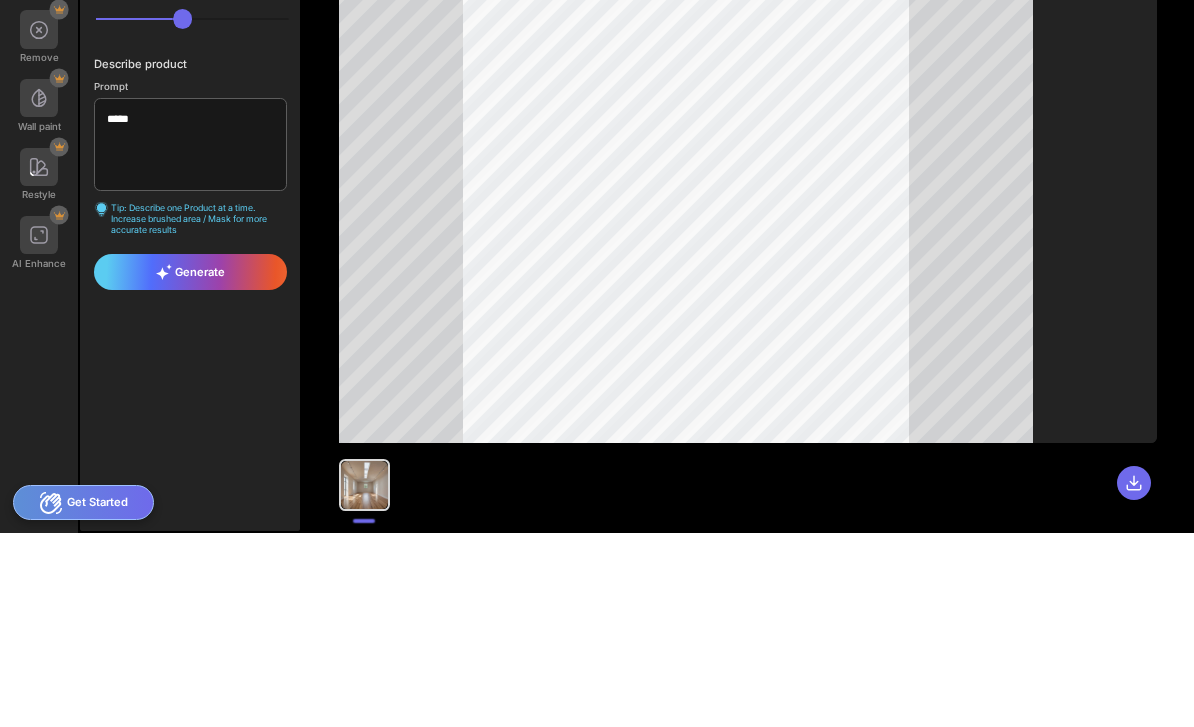 click on "Generate" at bounding box center [190, 466] 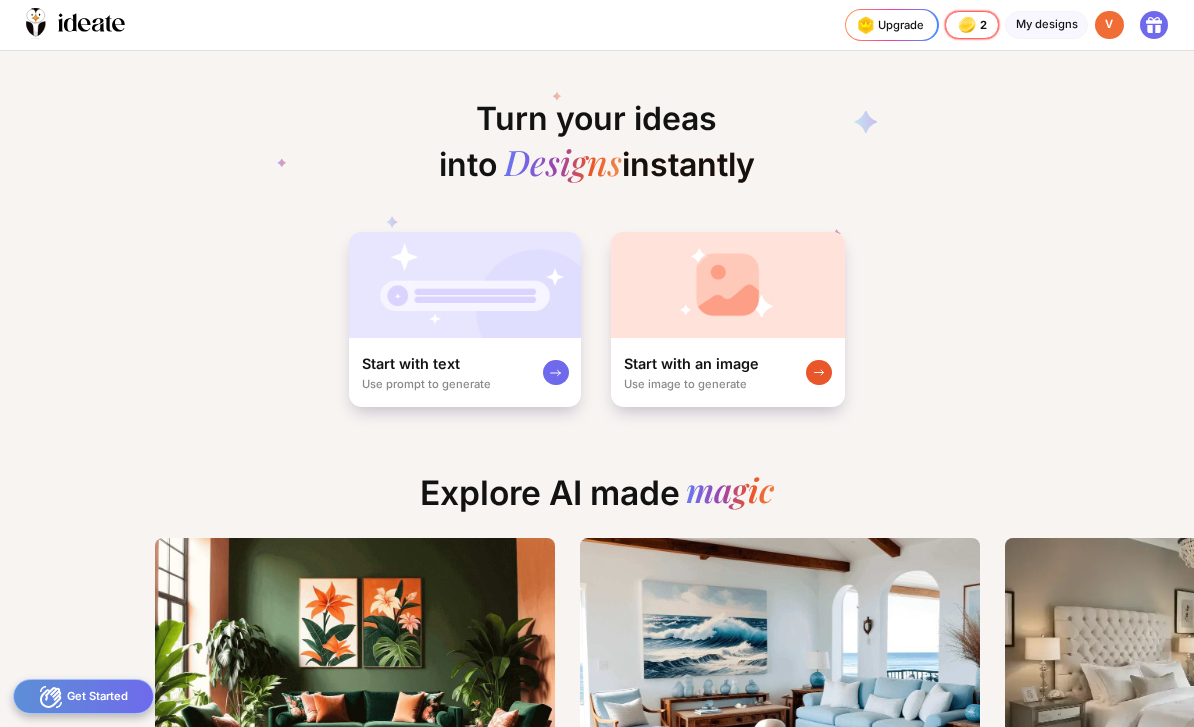 scroll, scrollTop: 0, scrollLeft: 24, axis: horizontal 